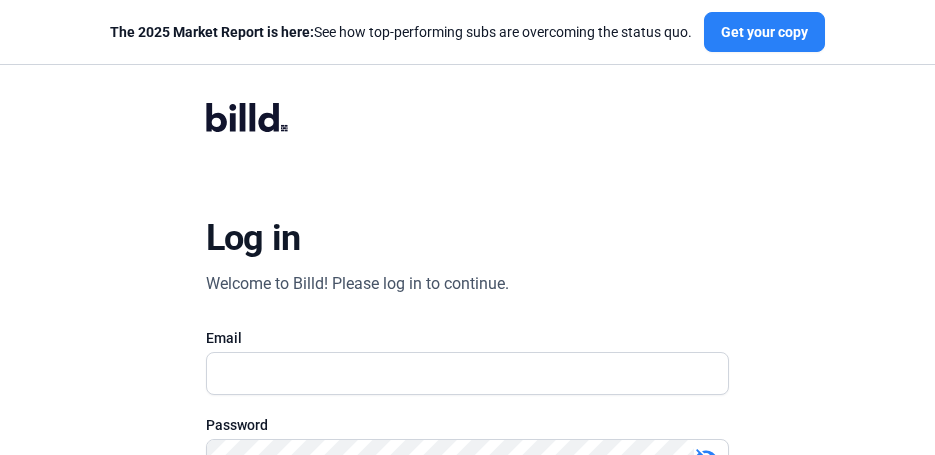 scroll, scrollTop: 0, scrollLeft: 0, axis: both 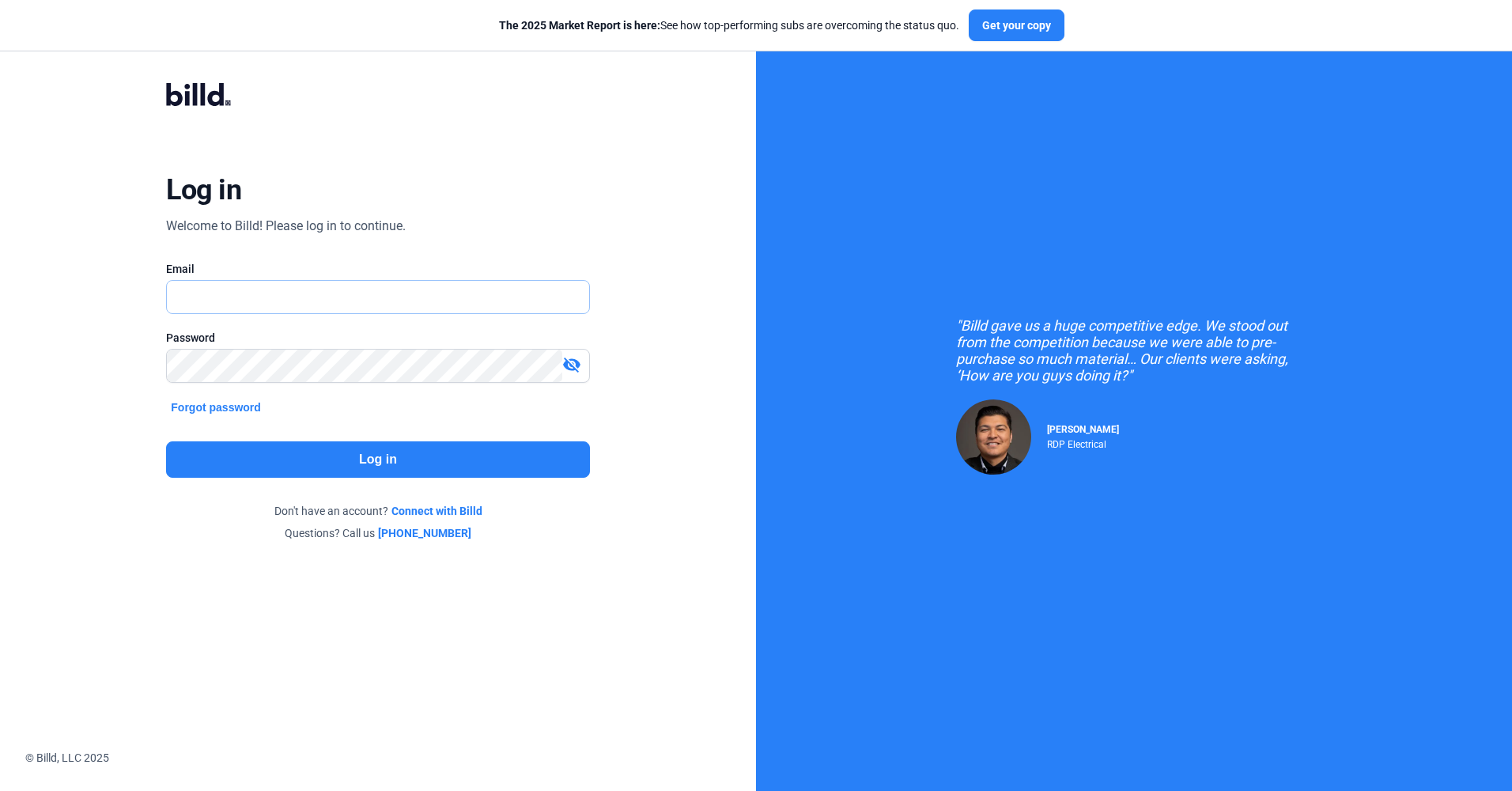 type on "[EMAIL_ADDRESS][DOMAIN_NAME]" 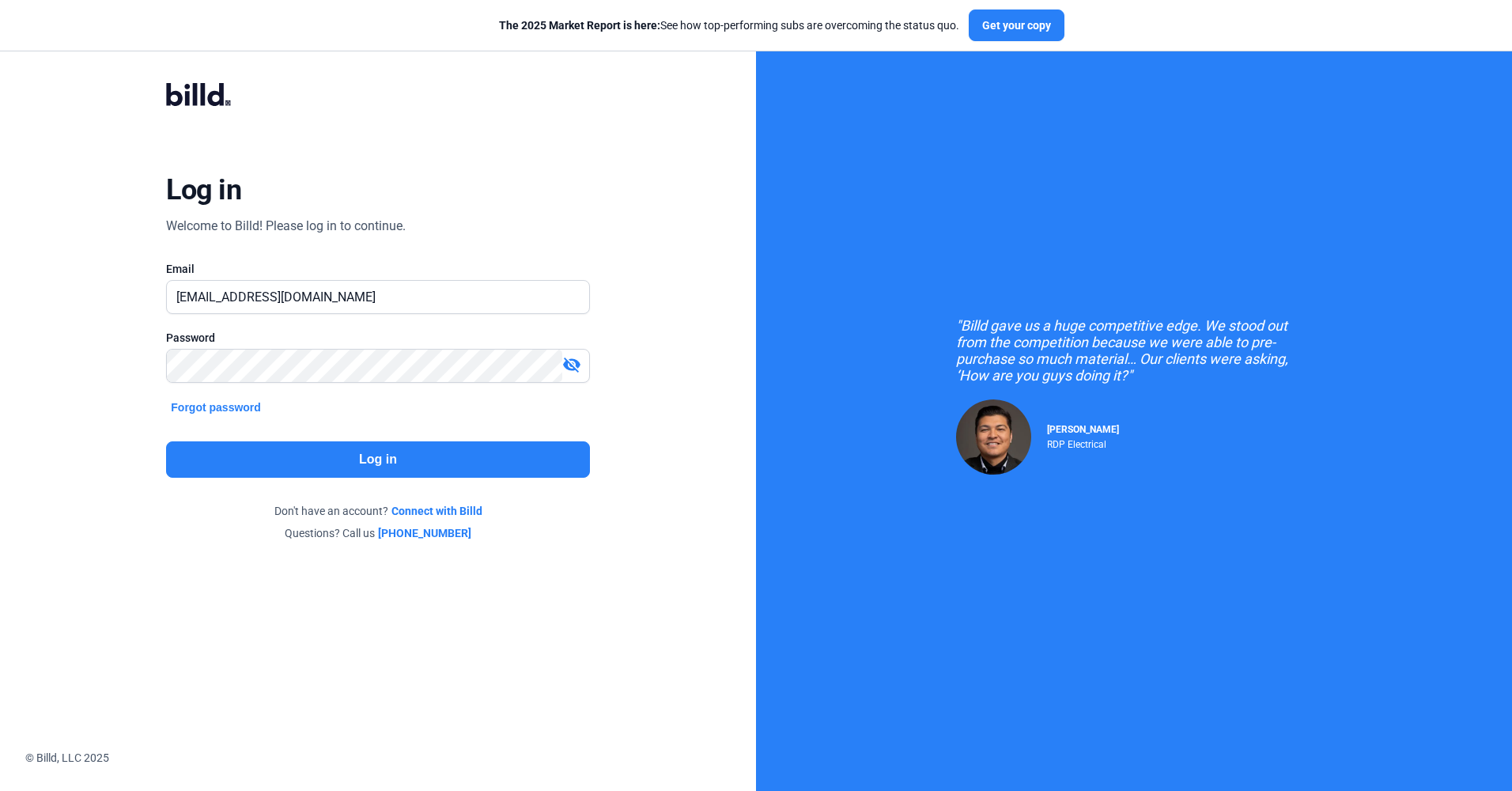 click on "Log in" 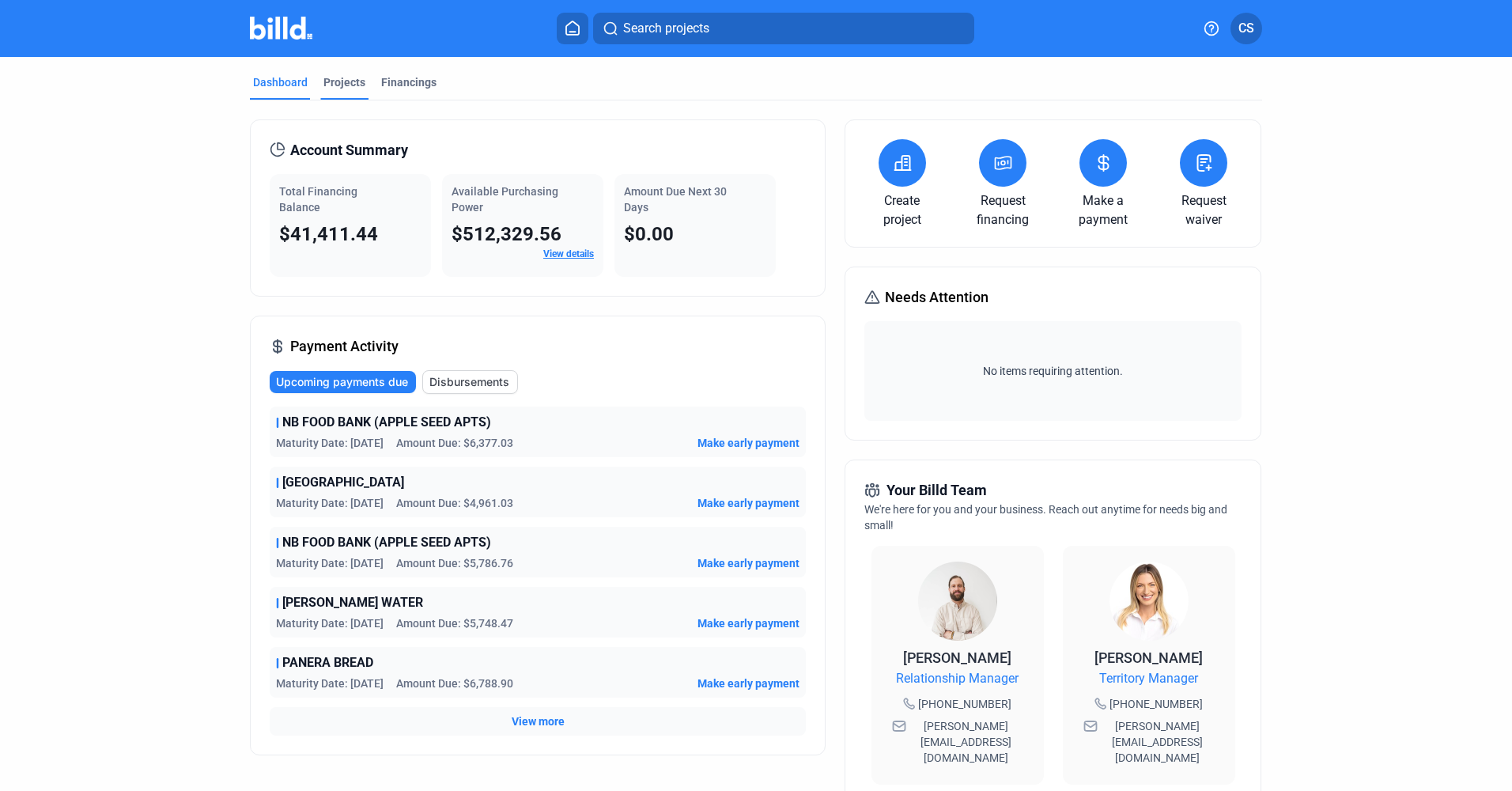 click on "Projects" at bounding box center [344, 82] 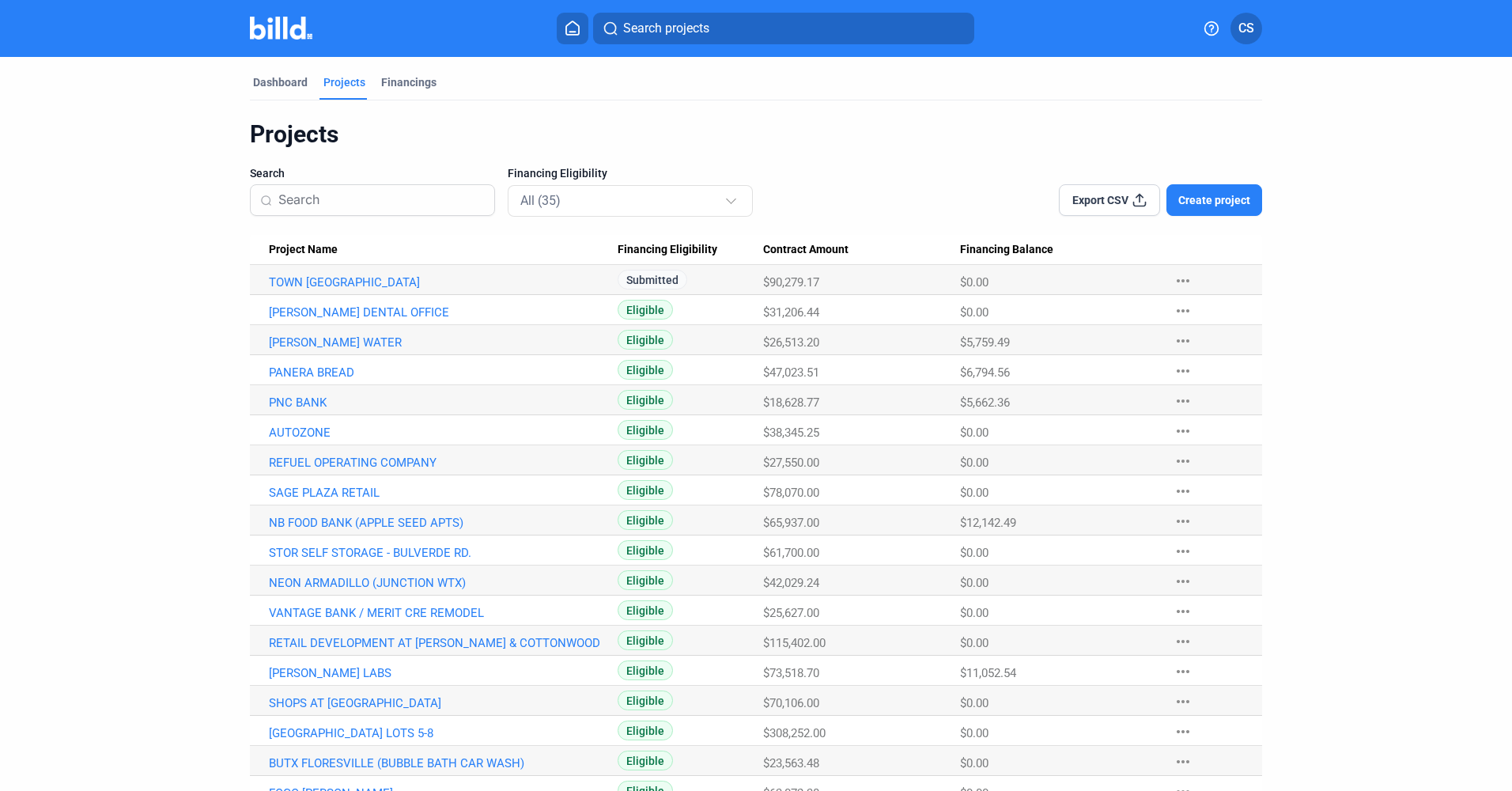 click on "TOWN [GEOGRAPHIC_DATA]" at bounding box center (433, 280) 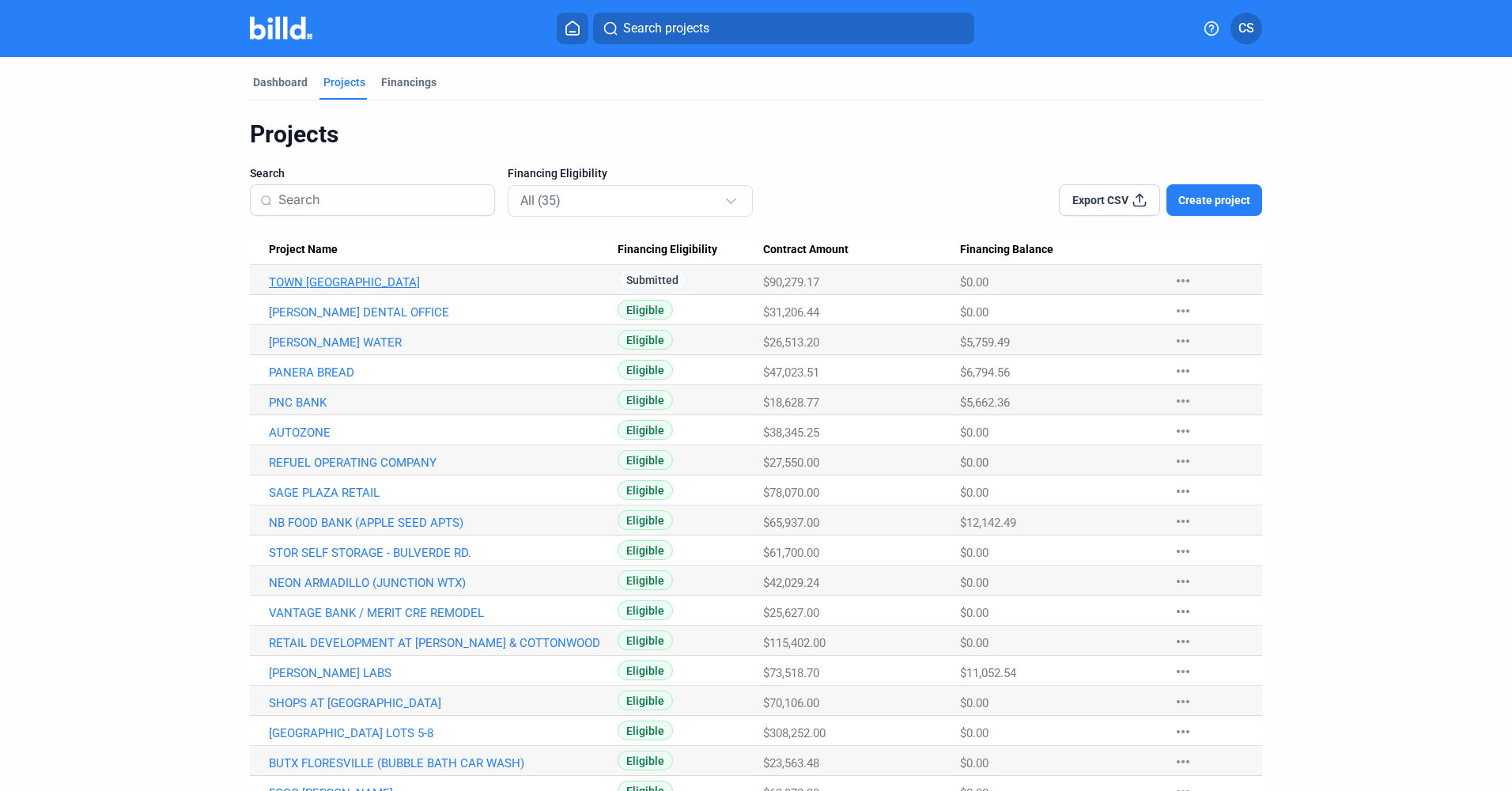 click on "TOWN [GEOGRAPHIC_DATA]" at bounding box center (443, 282) 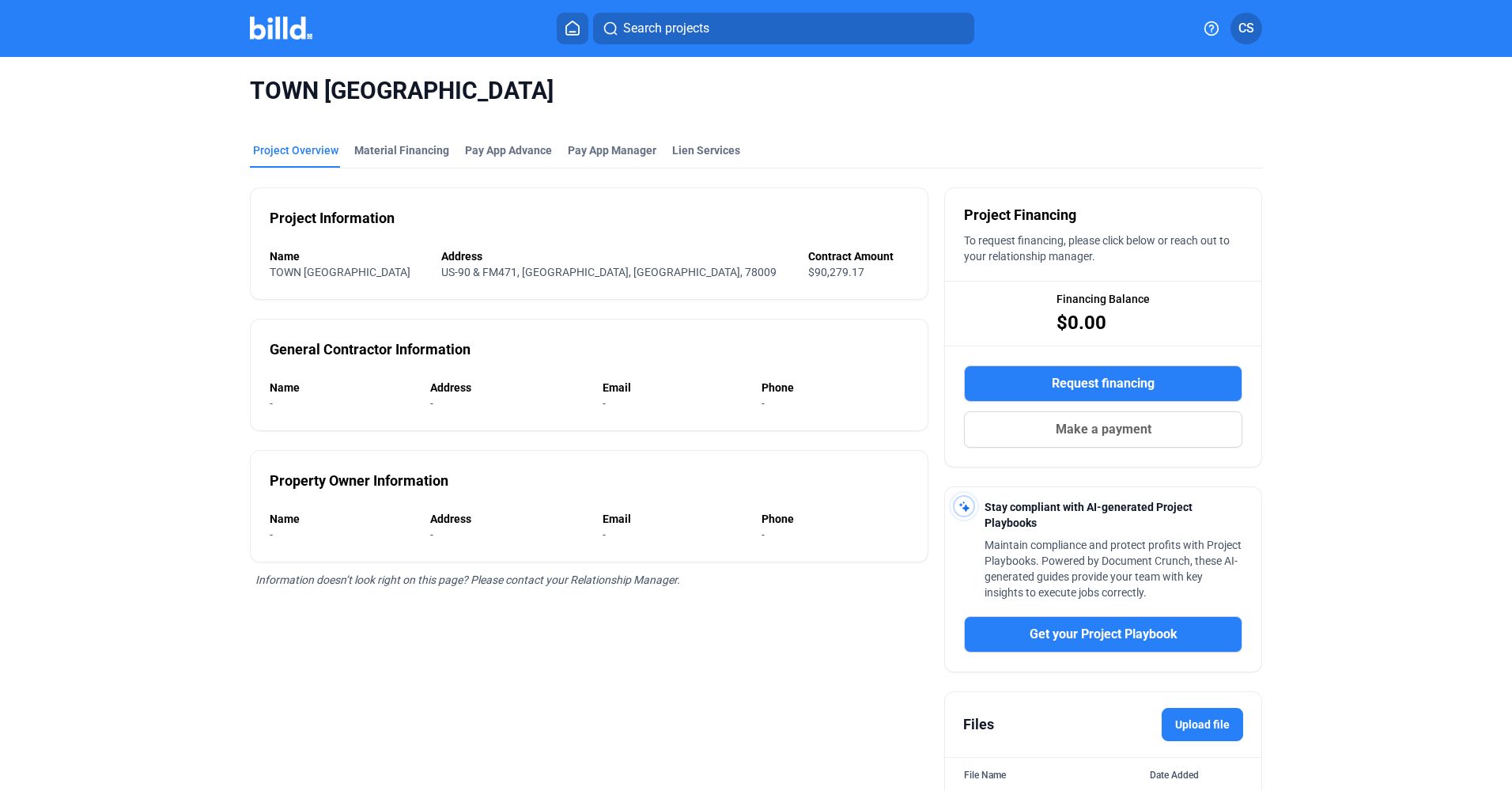 click on "Request financing" at bounding box center [1103, 384] 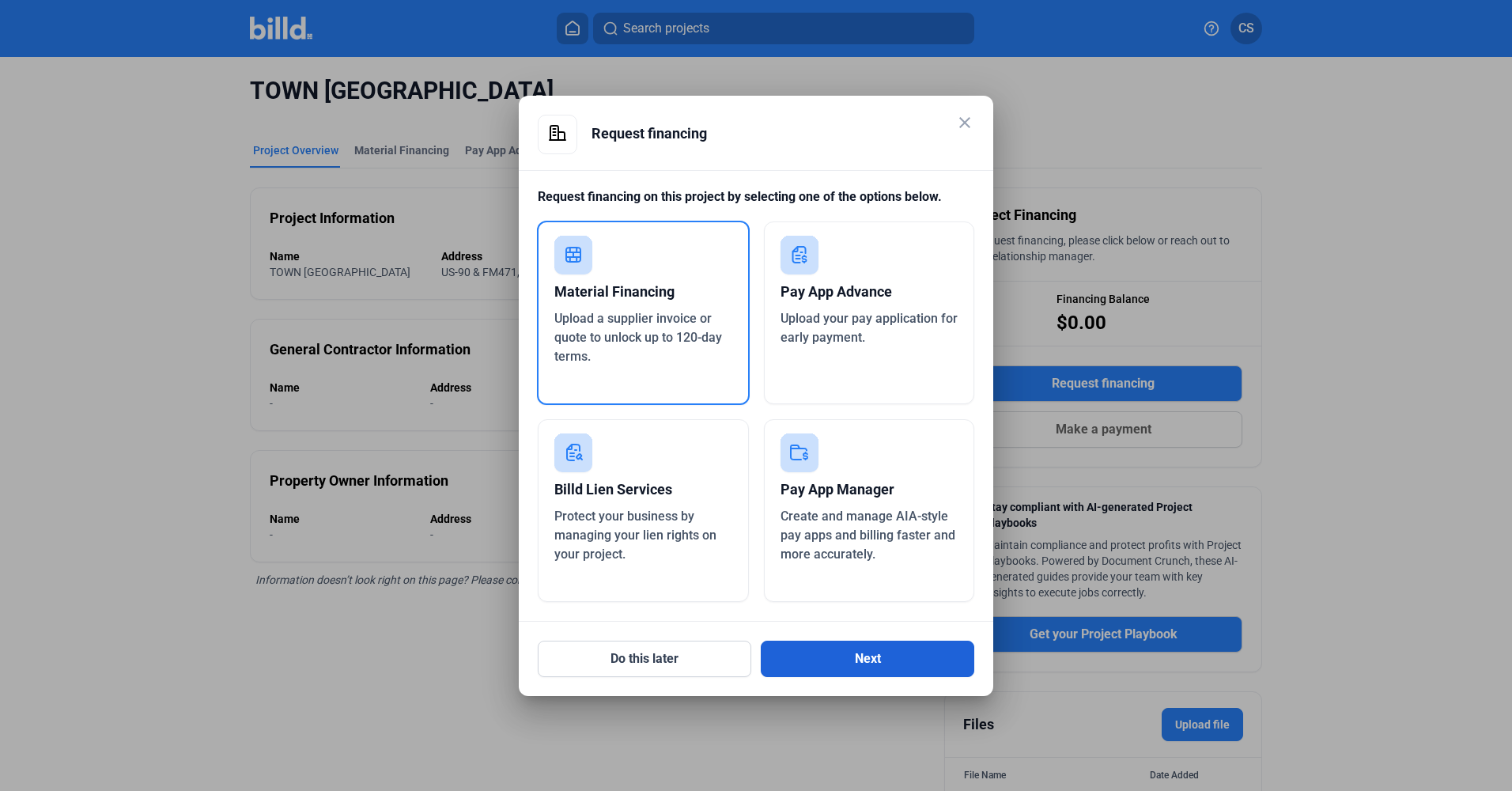click on "Next" at bounding box center (868, 659) 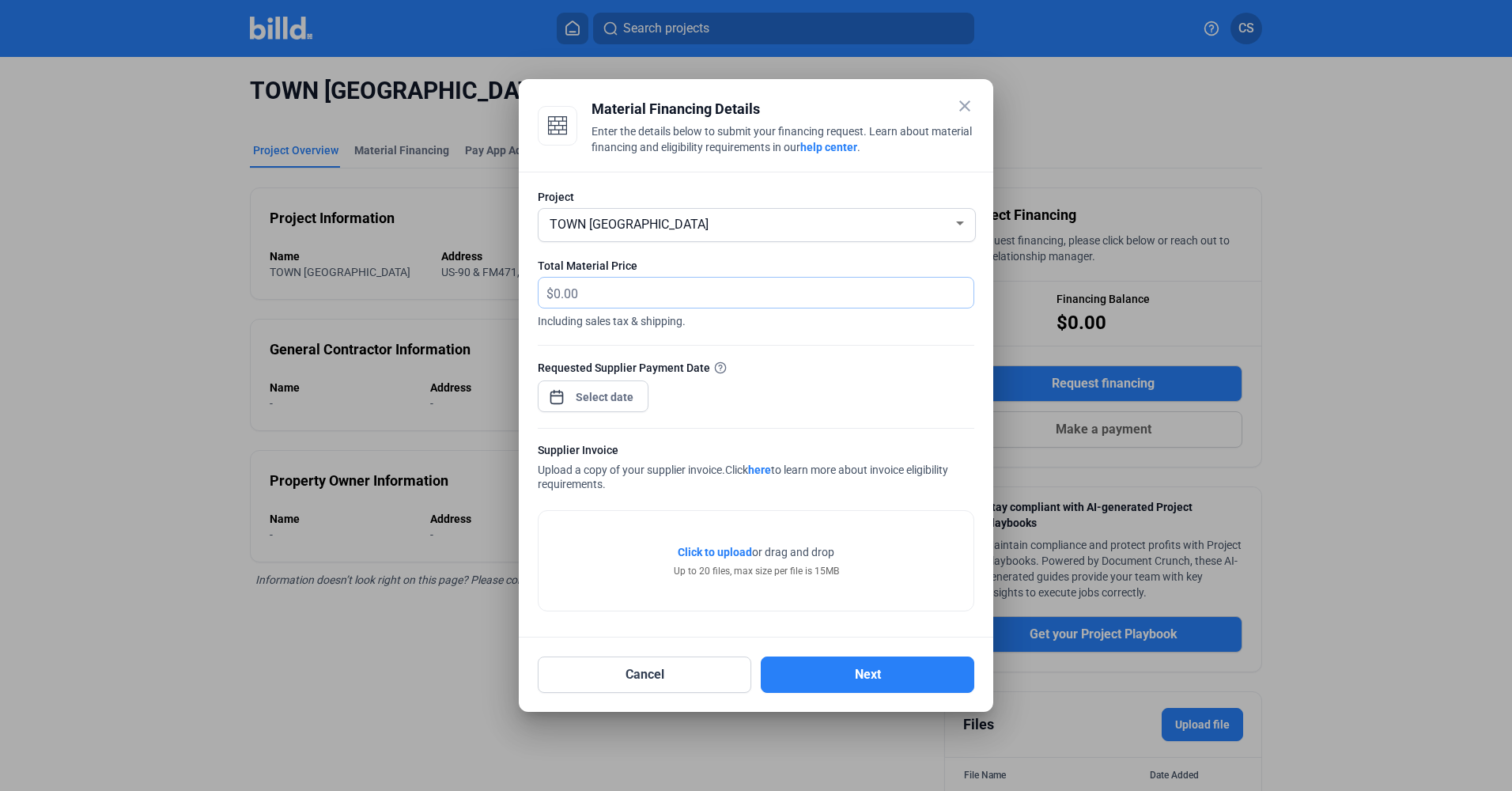 click at bounding box center (754, 293) 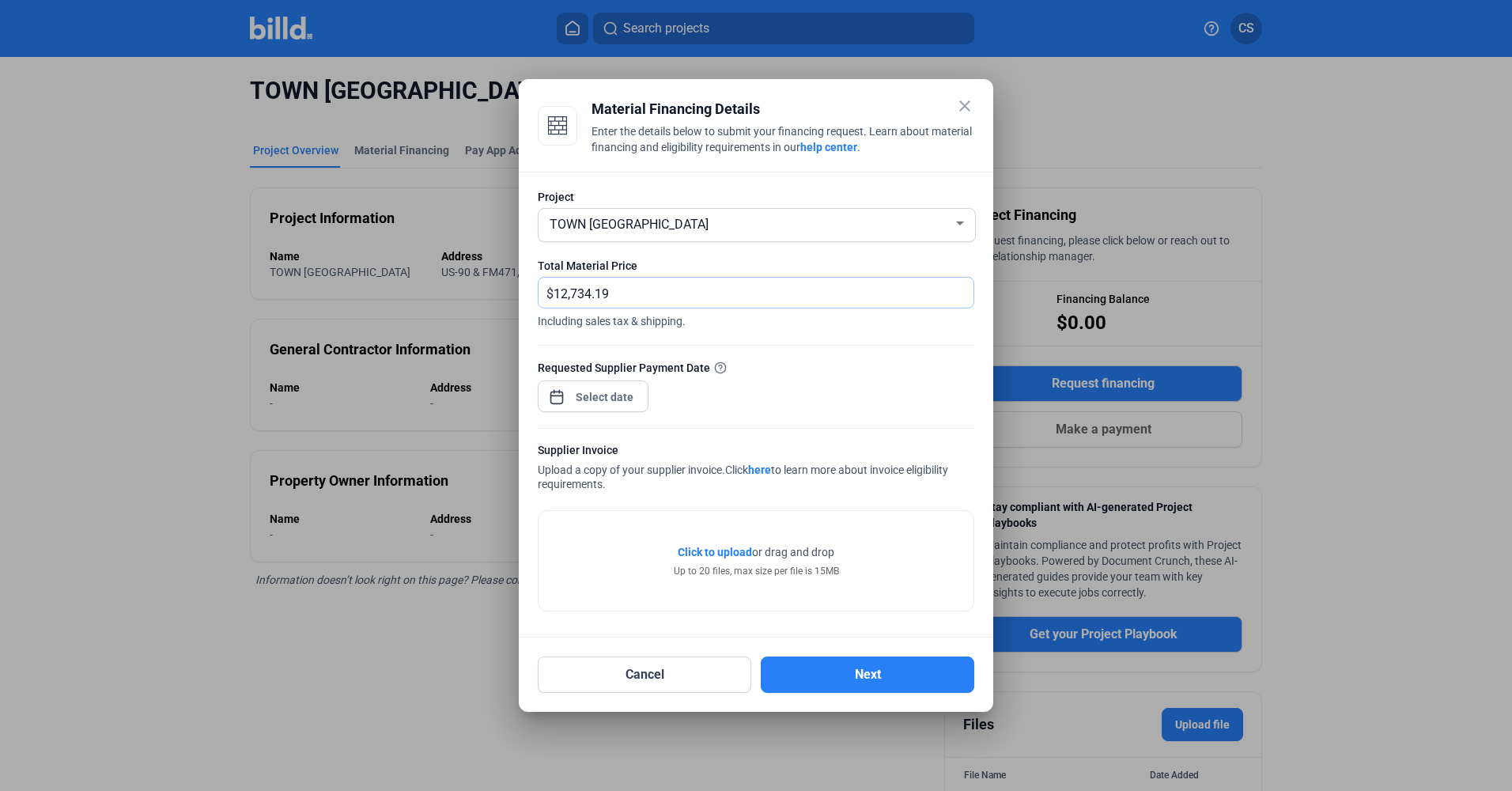 type on "12,734.19" 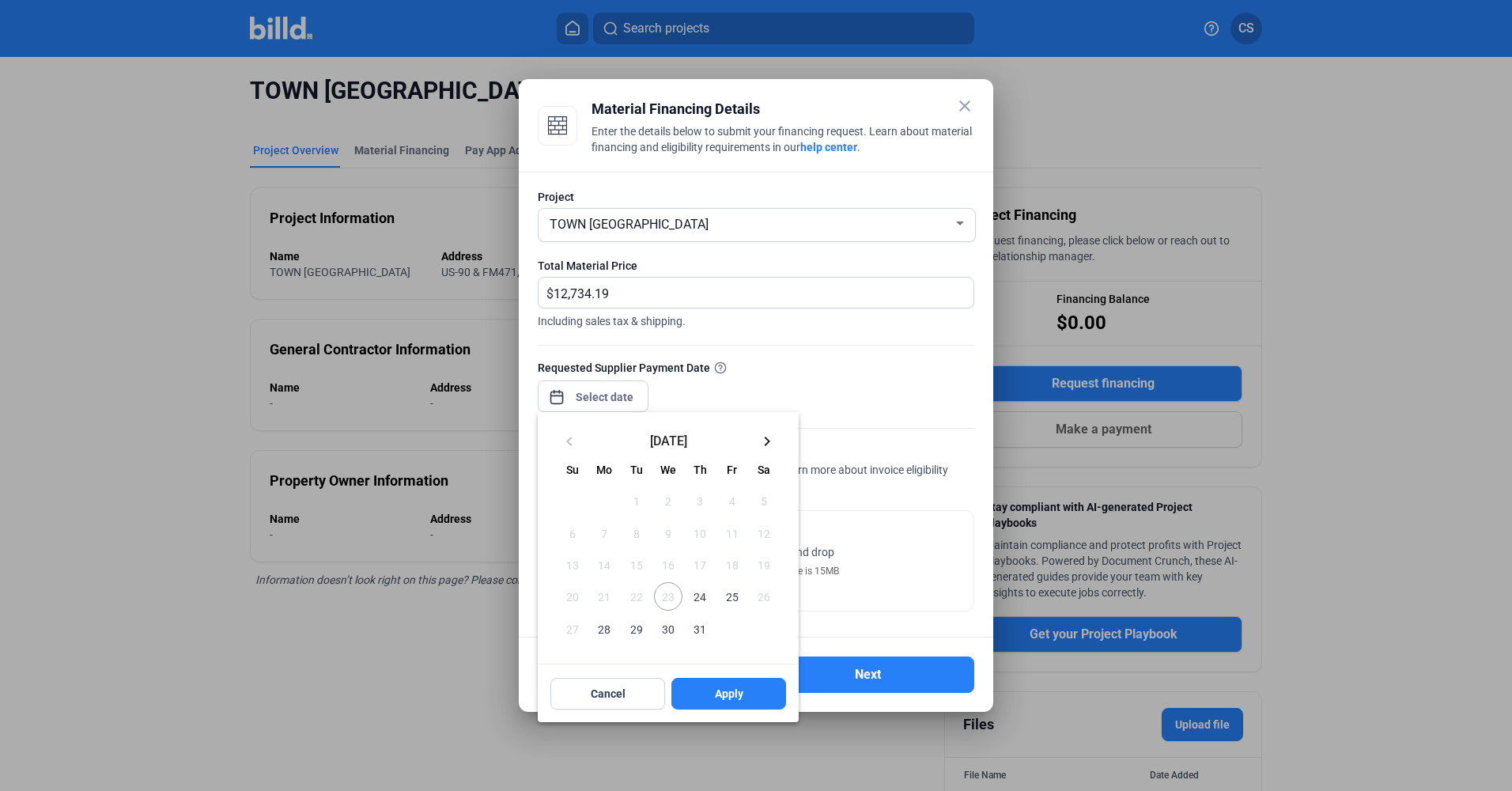 click on "close  Material Financing Details   Enter the details below to submit your financing request. Learn about material financing and eligibility requirements in our   help center .  Project  TOWN [GEOGRAPHIC_DATA]  Total Material Price  $ 12,734.19 Including sales tax & shipping.  Requested Supplier Payment Date   Supplier Invoice   Upload a copy of your supplier invoice.   Click  here  to learn more about invoice eligibility requirements.  Click to upload  Tap to upload or drag and drop  Up to 20 files, max size per file is 15MB   Cancel   Next  keyboard_arrow_left [DATE] keyboard_arrow_right [DATE] Su [DATE] Mo [DATE] Tu [DATE] We [DATE] Th [DATE] Fr [DATE] [DATE]   2   3   4   5   6   7   8   9   10   11   12   13   14   15   16   17   18   19   20   21   22   23   24   25   26   27   28   29   30   31
Cancel  Apply  Close calendar" at bounding box center [756, 396] 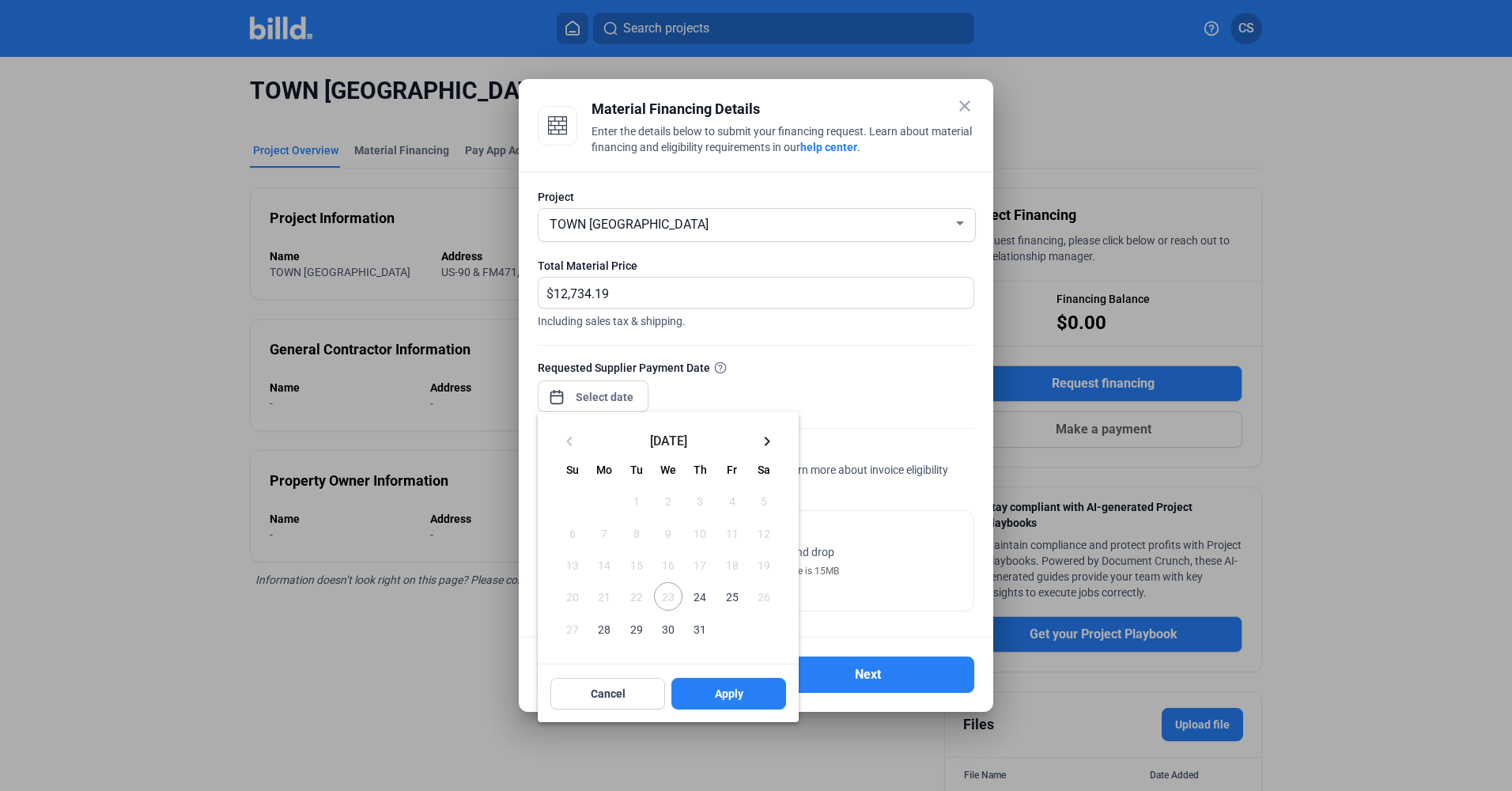 click on "24" at bounding box center (700, 596) 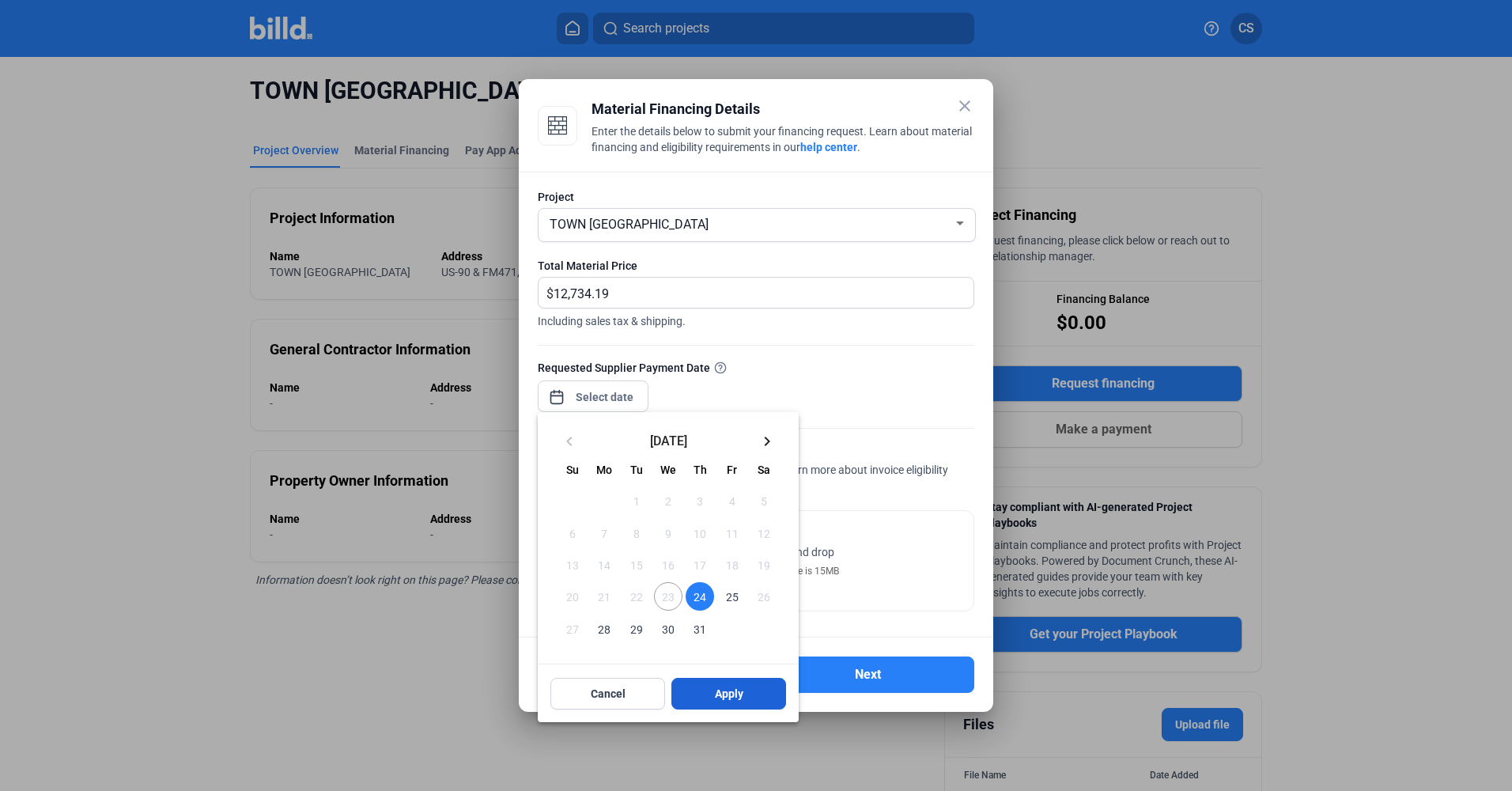 click on "Apply" at bounding box center [729, 694] 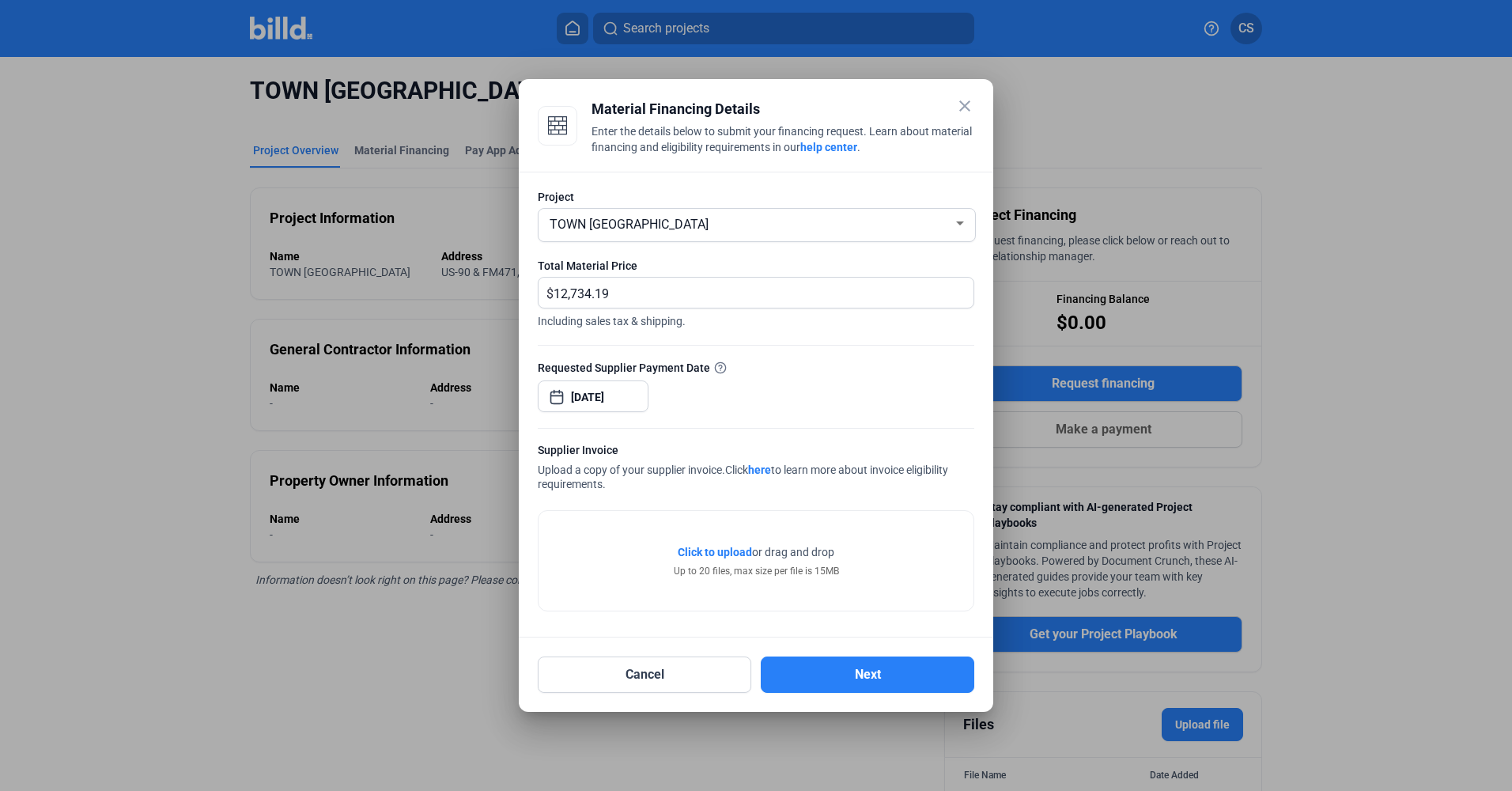 click on "Click to upload" 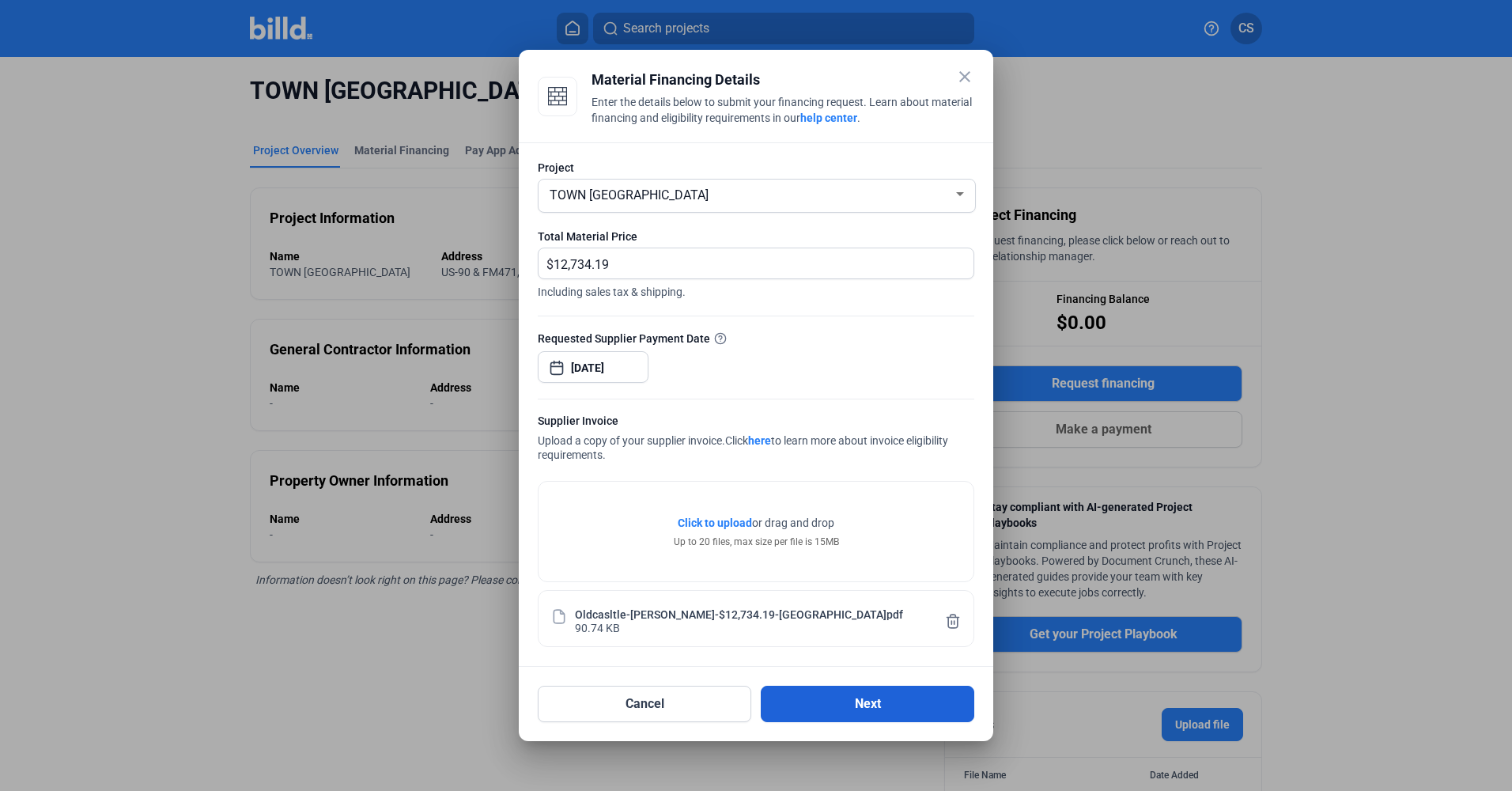 click on "Next" at bounding box center (868, 704) 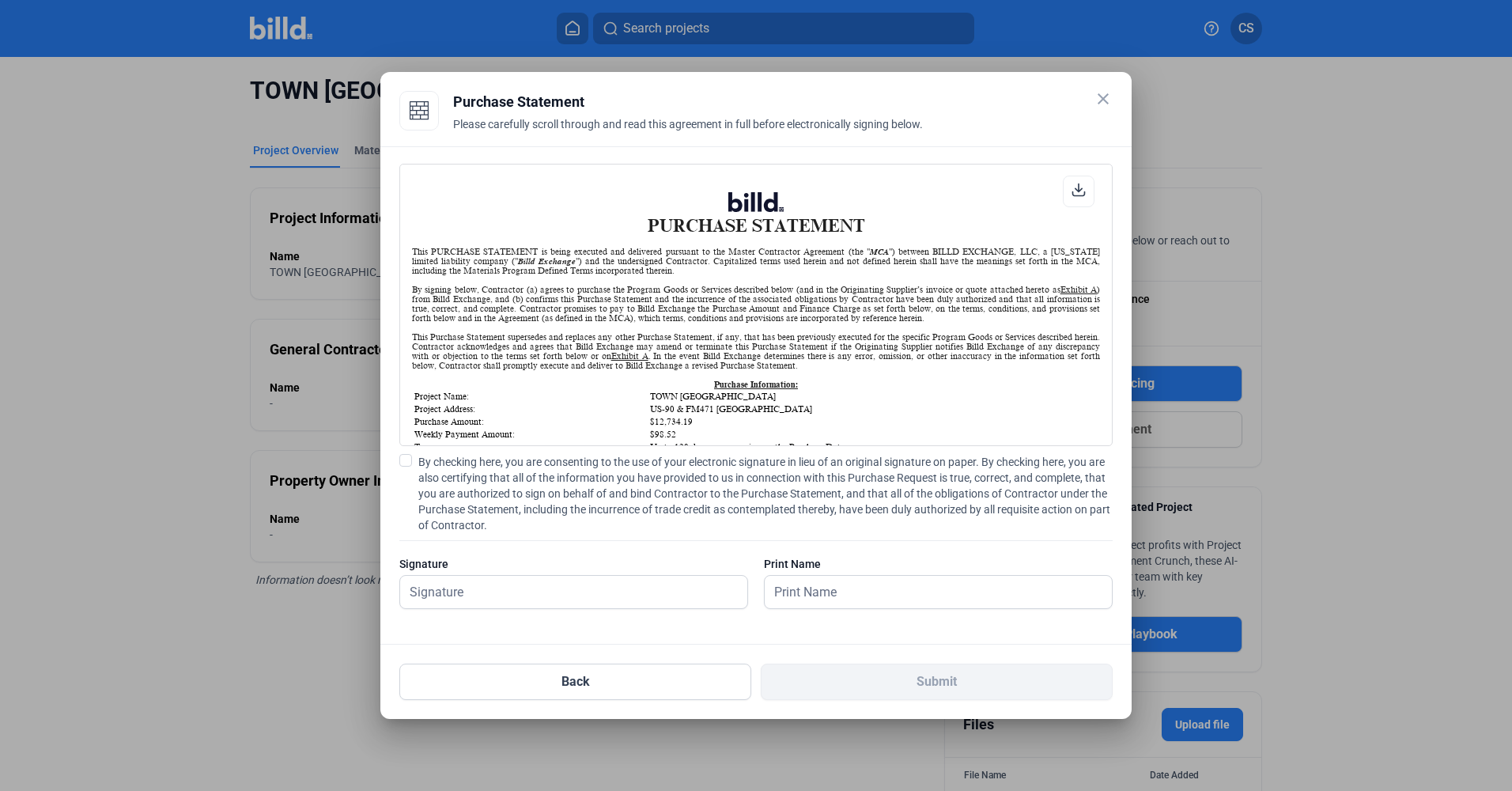 scroll, scrollTop: 1, scrollLeft: 0, axis: vertical 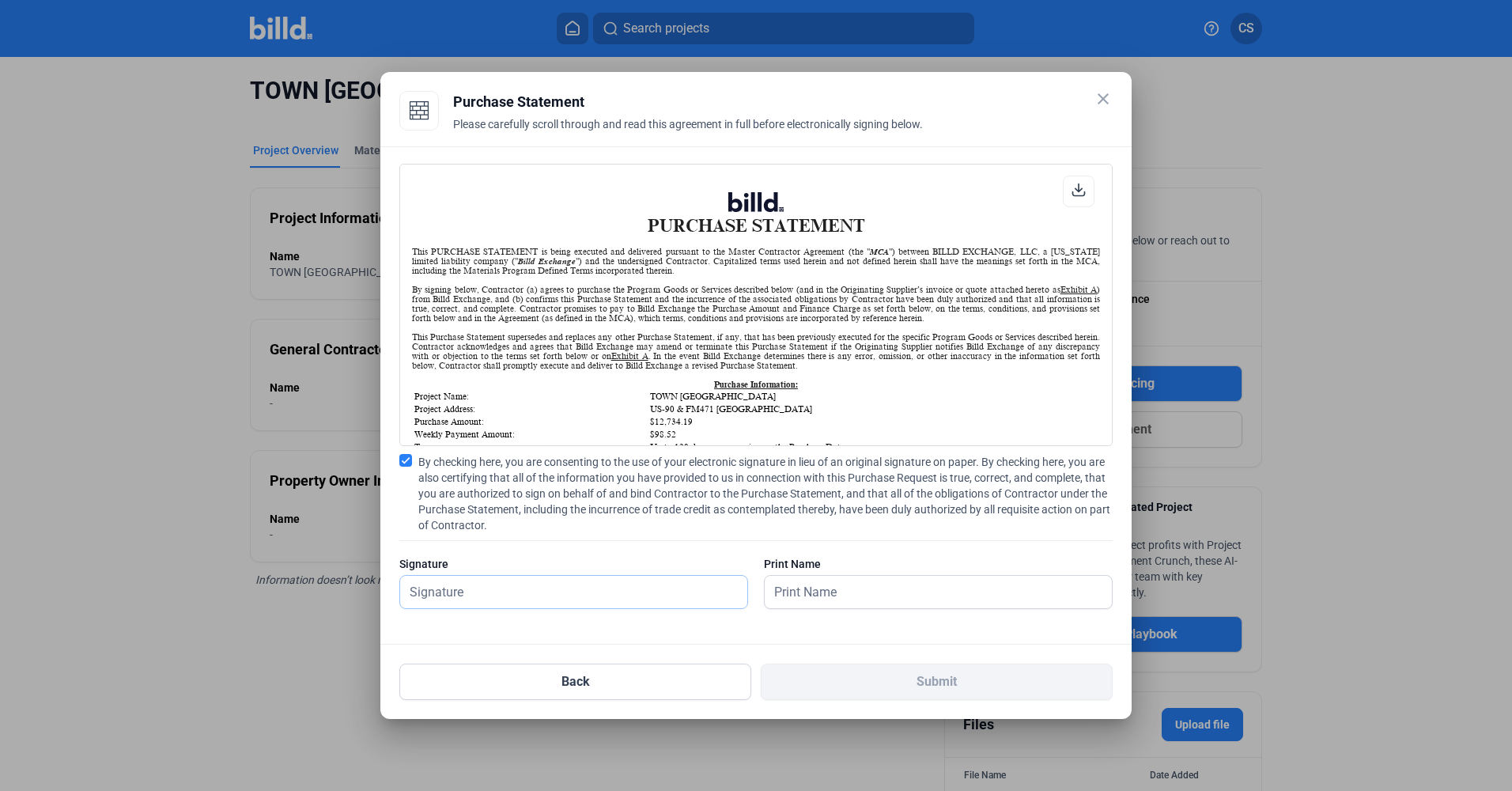 click at bounding box center (565, 592) 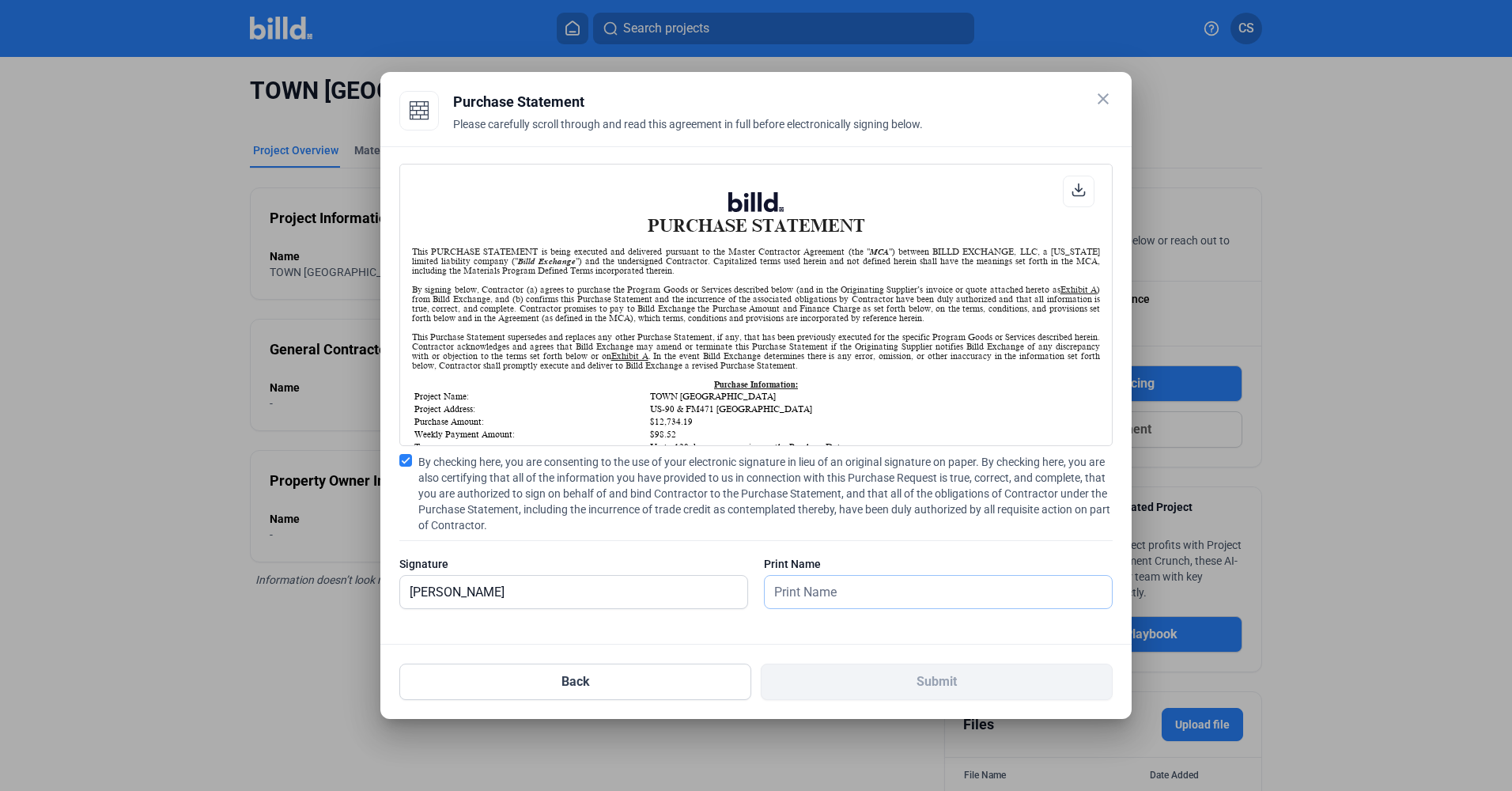type on "[PERSON_NAME]" 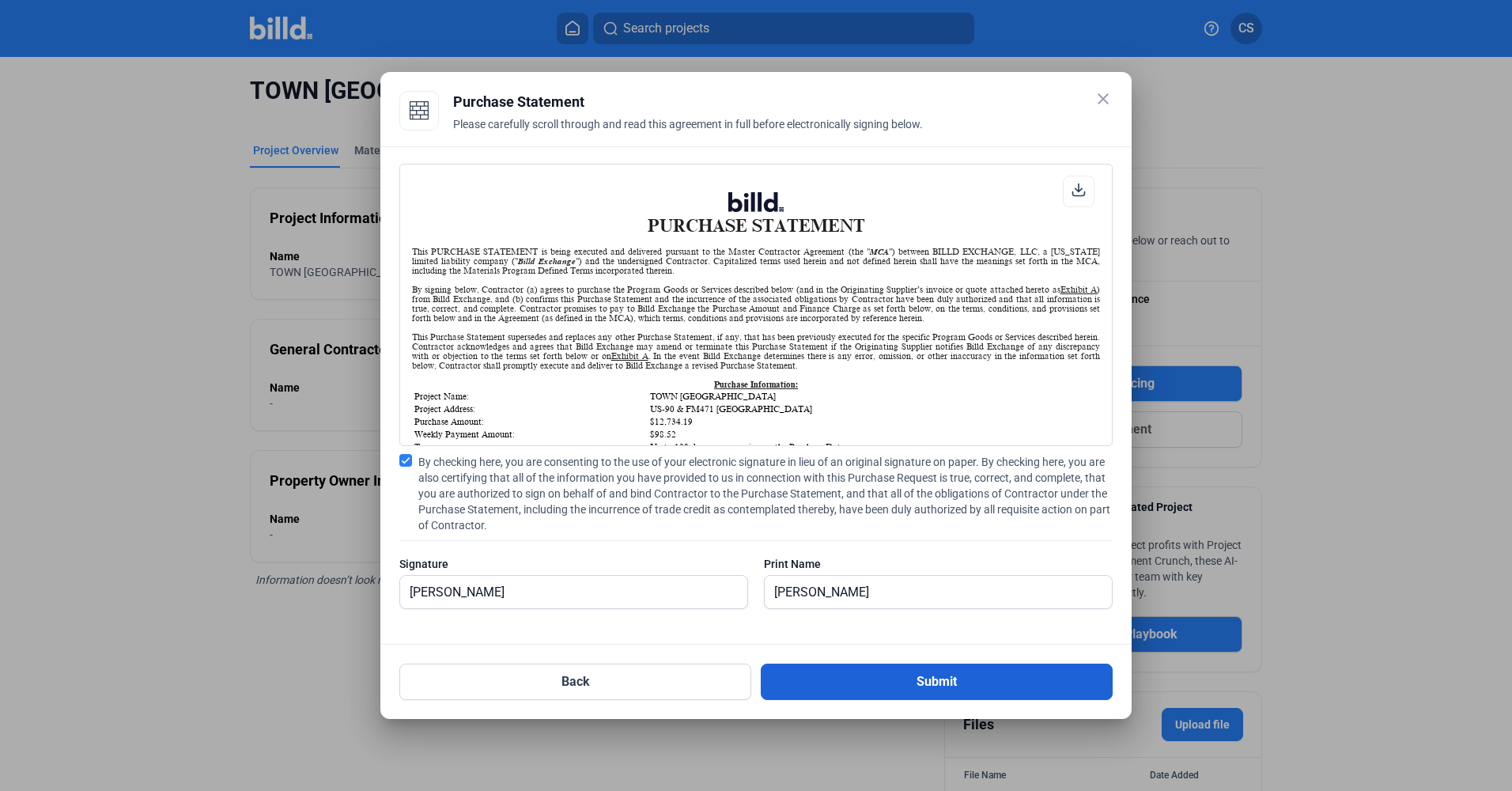 click on "Submit" at bounding box center [936, 682] 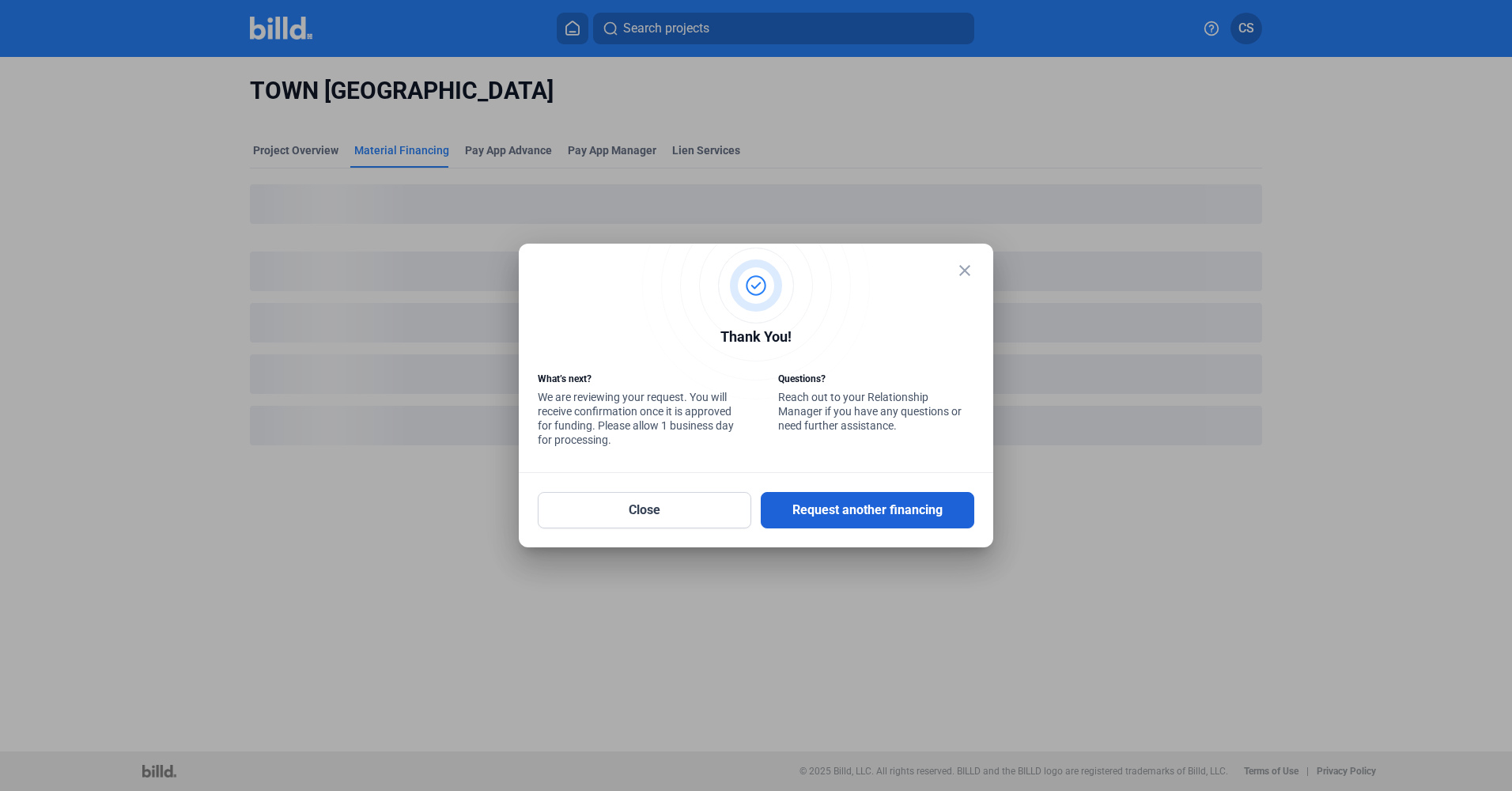 click on "Request another financing" at bounding box center (868, 510) 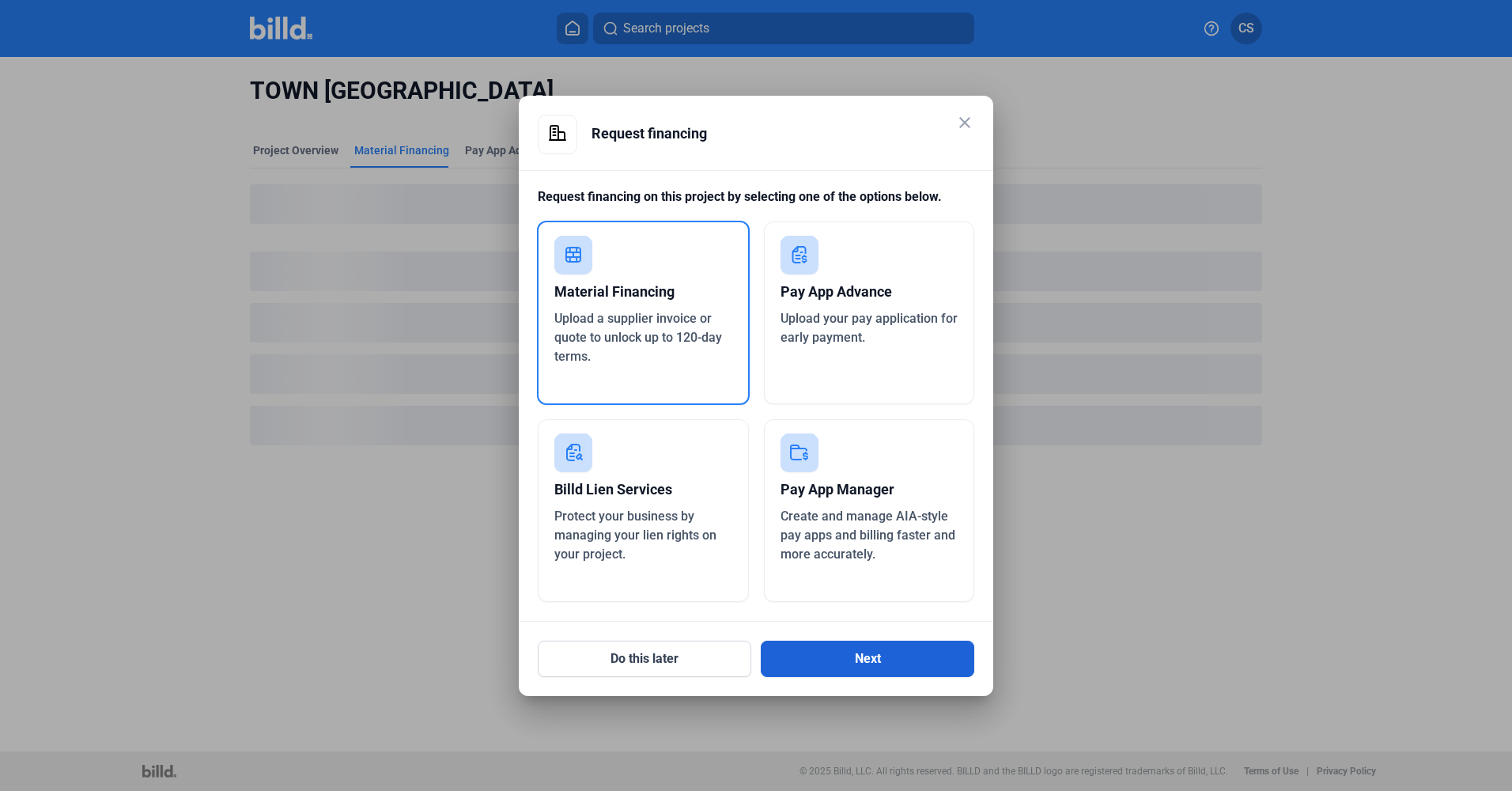 click on "Next" at bounding box center [868, 659] 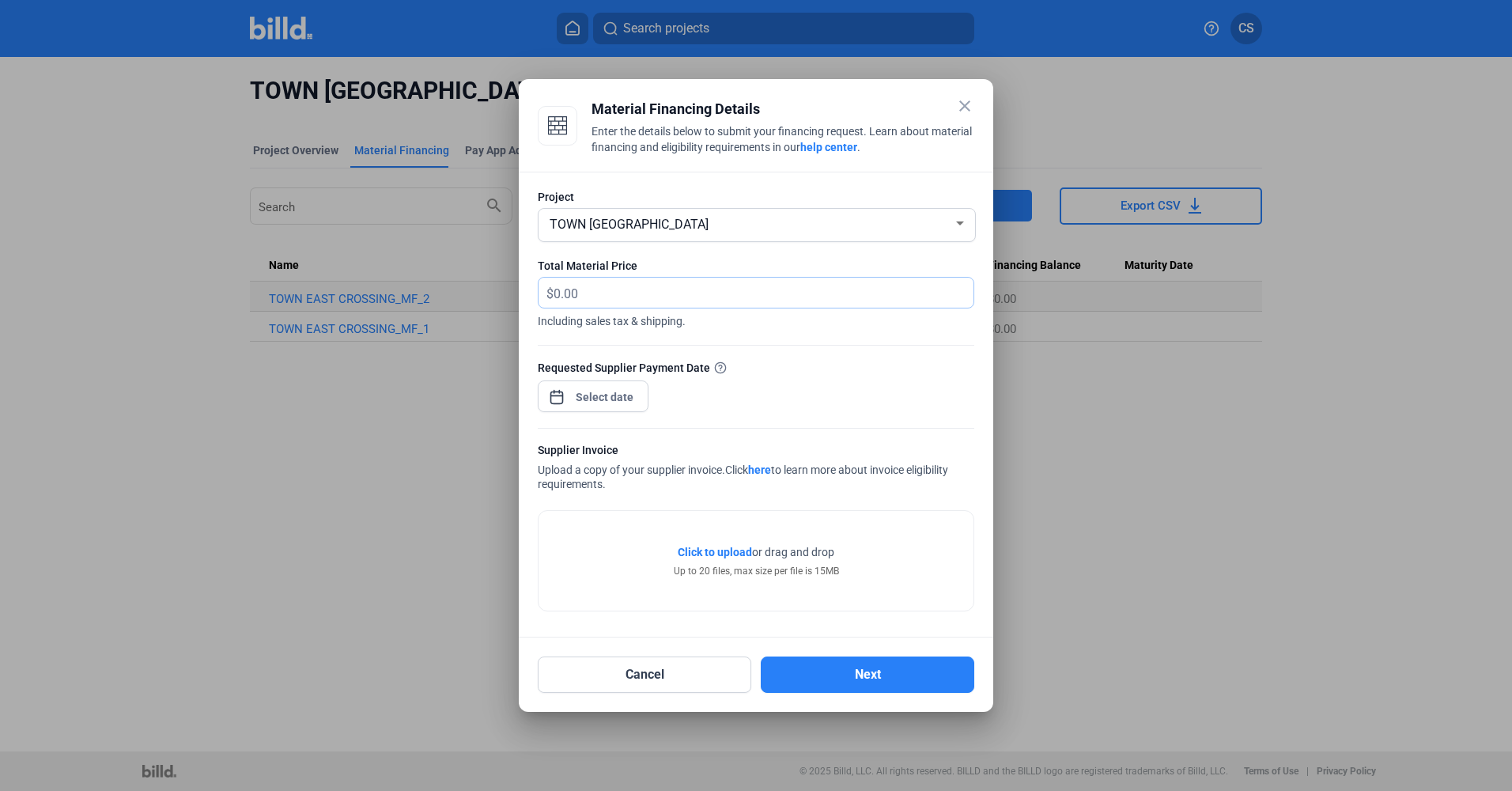 click at bounding box center [754, 293] 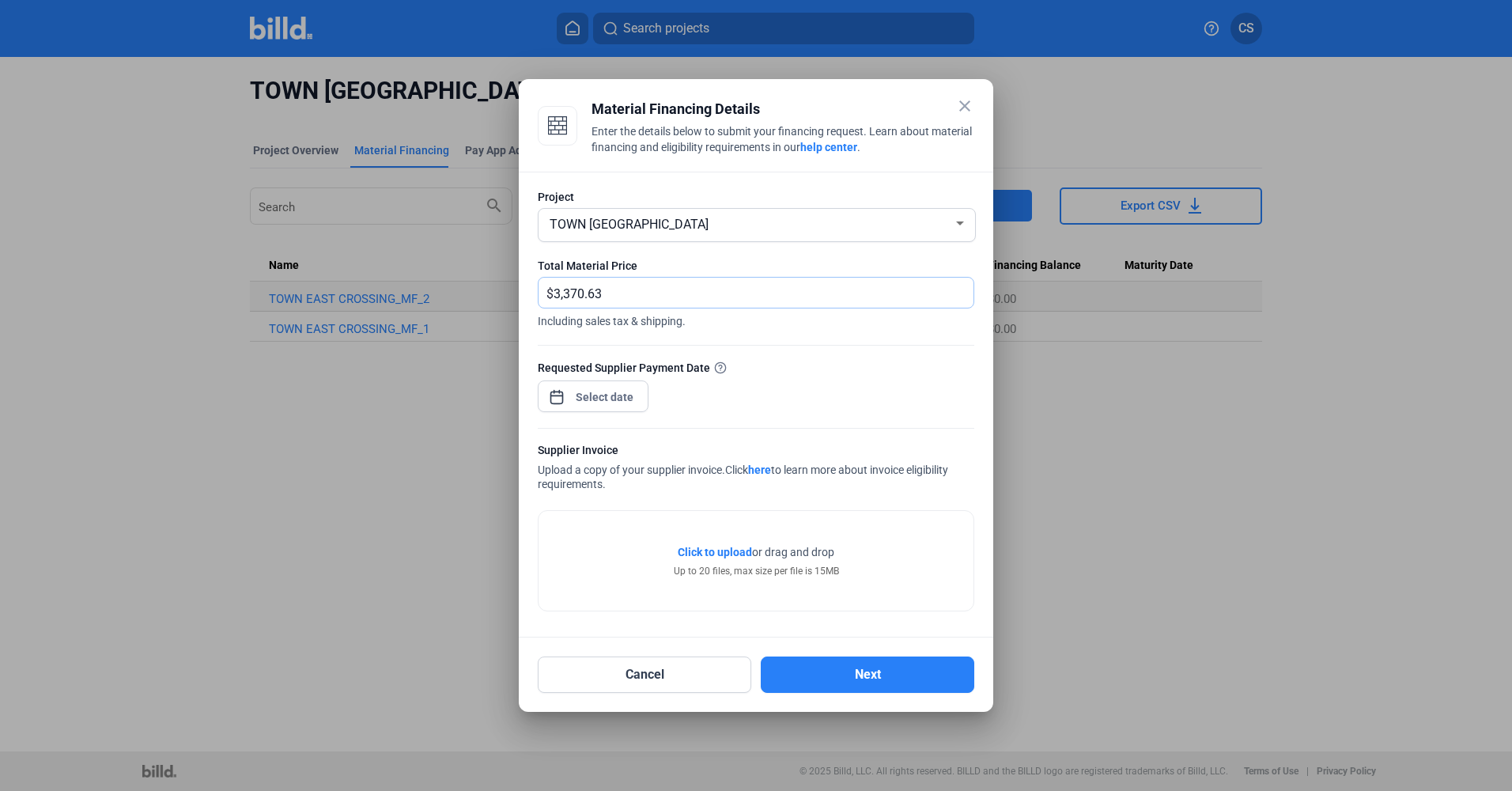 type on "3,370.63" 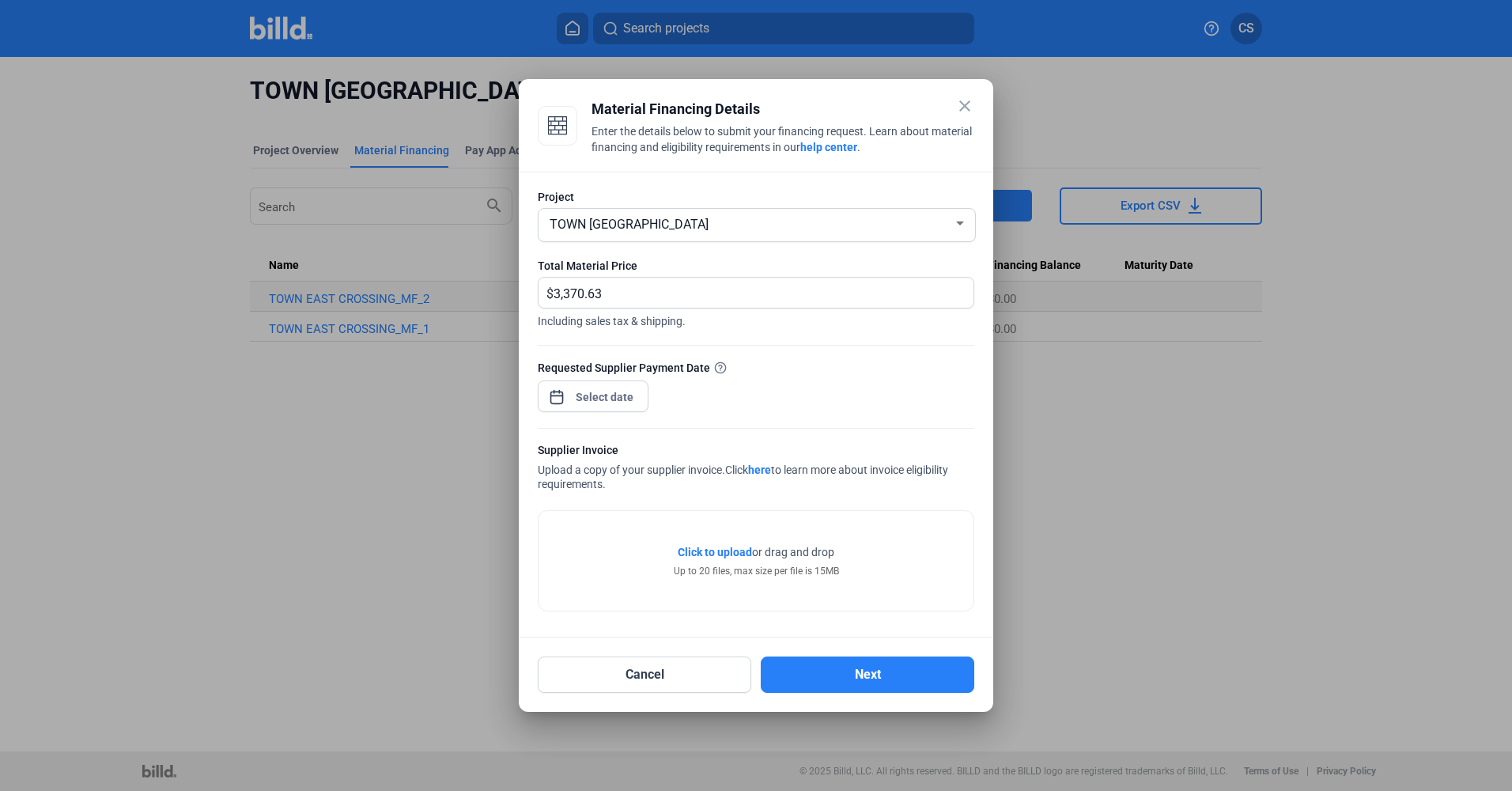 click on "close  Material Financing Details   Enter the details below to submit your financing request. Learn about material financing and eligibility requirements in our   help center .  Project  TOWN EAST CROSSING  Total Material Price  $ 3,370.63 Including sales tax & shipping.  Requested Supplier Payment Date   Supplier Invoice   Upload a copy of your supplier invoice.   Click  here  to learn more about invoice eligibility requirements.  Click to upload  Tap to upload or drag and drop  Up to 20 files, max size per file is 15MB   Cancel   Next" at bounding box center [756, 396] 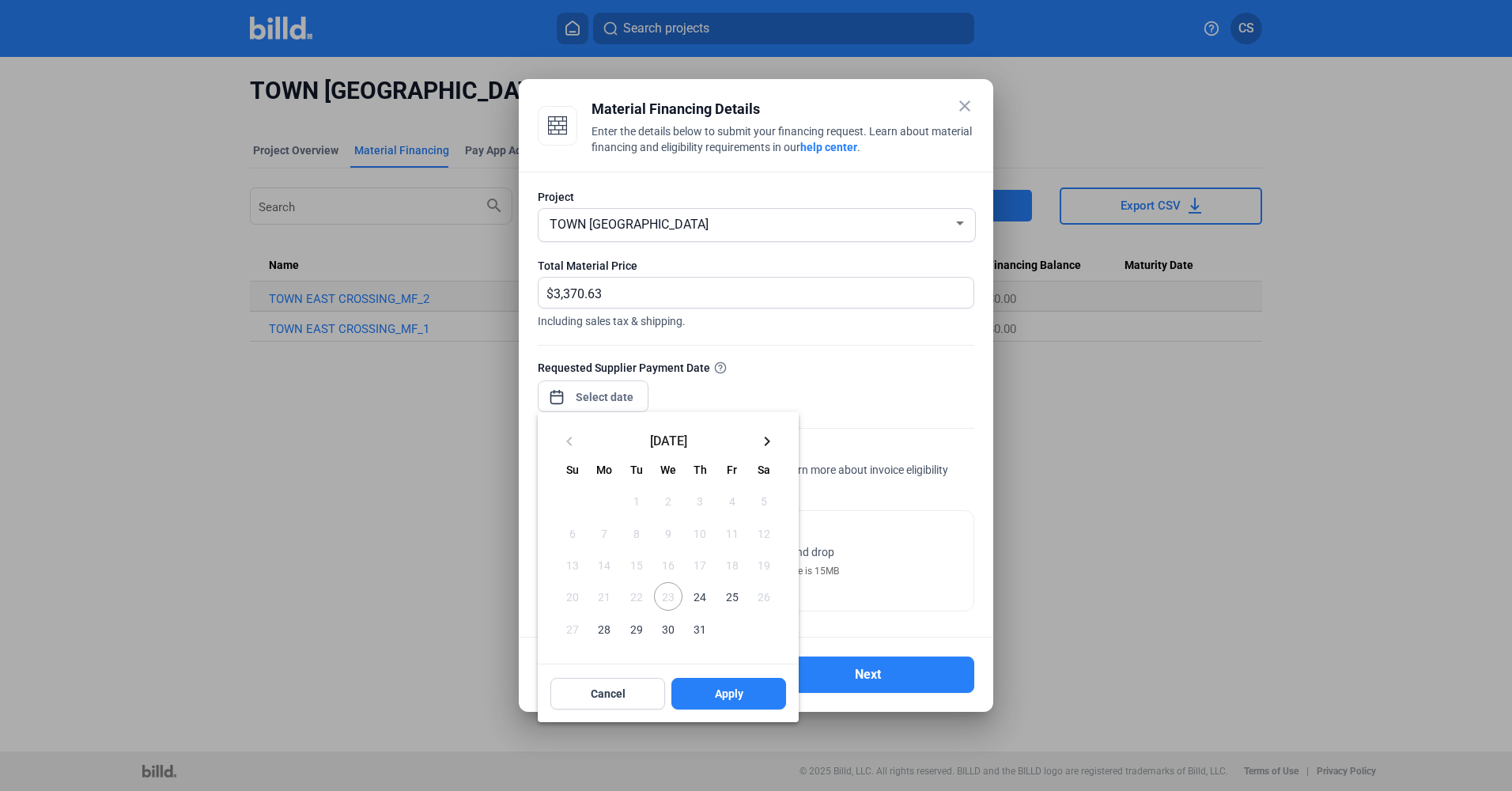 click on "24" at bounding box center (700, 596) 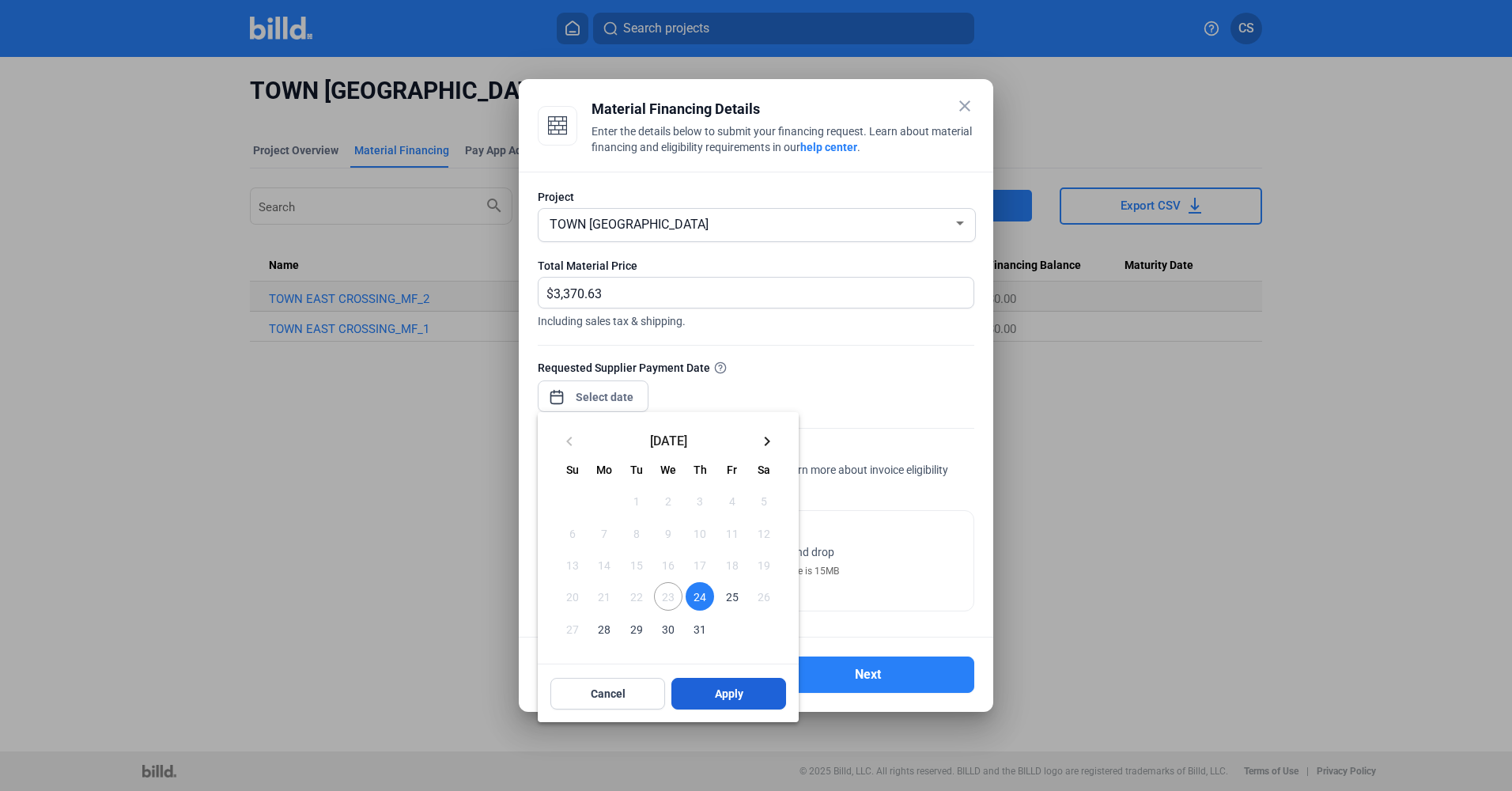 click on "Apply" at bounding box center (729, 694) 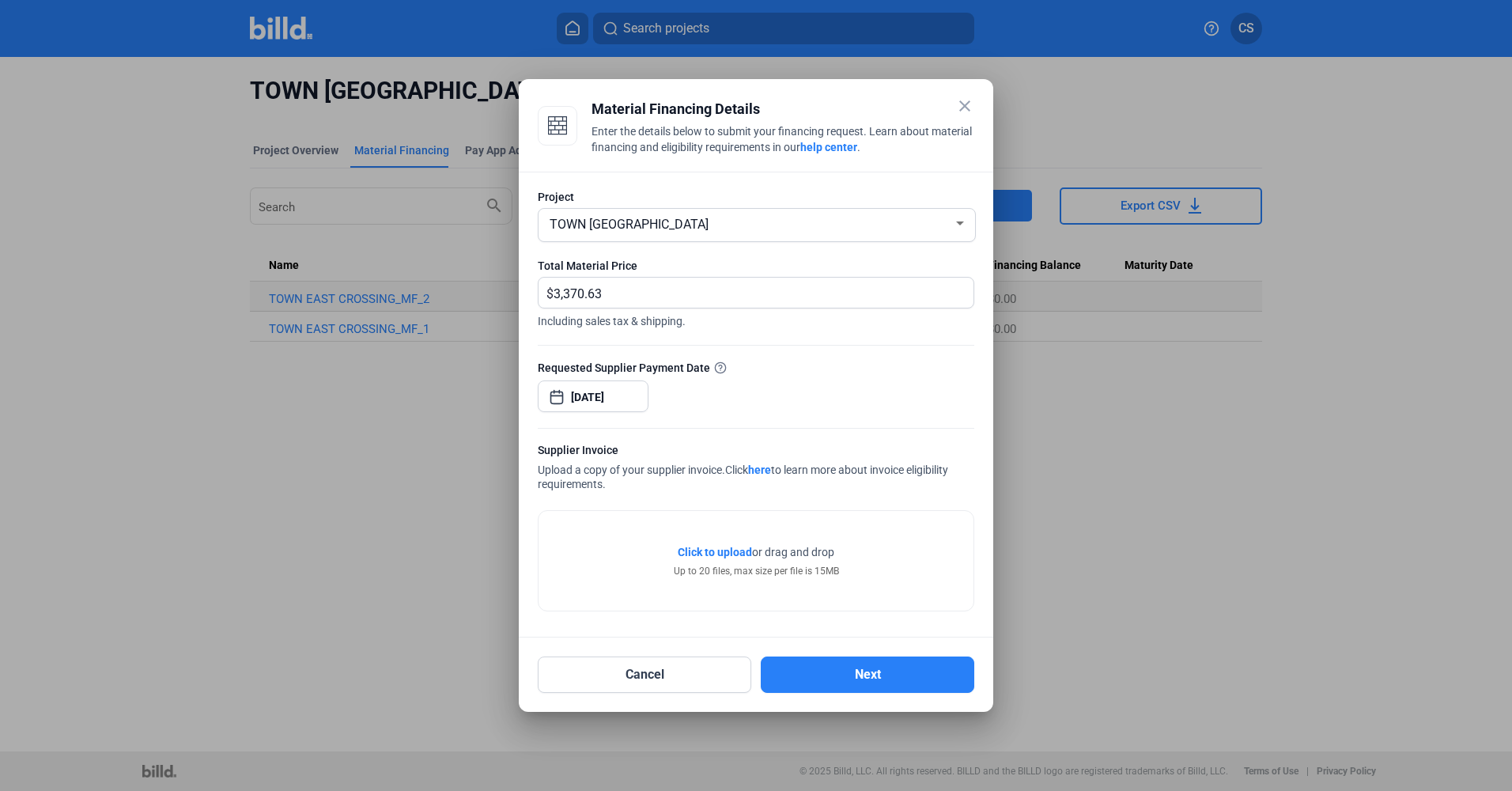 click on "Click to upload" 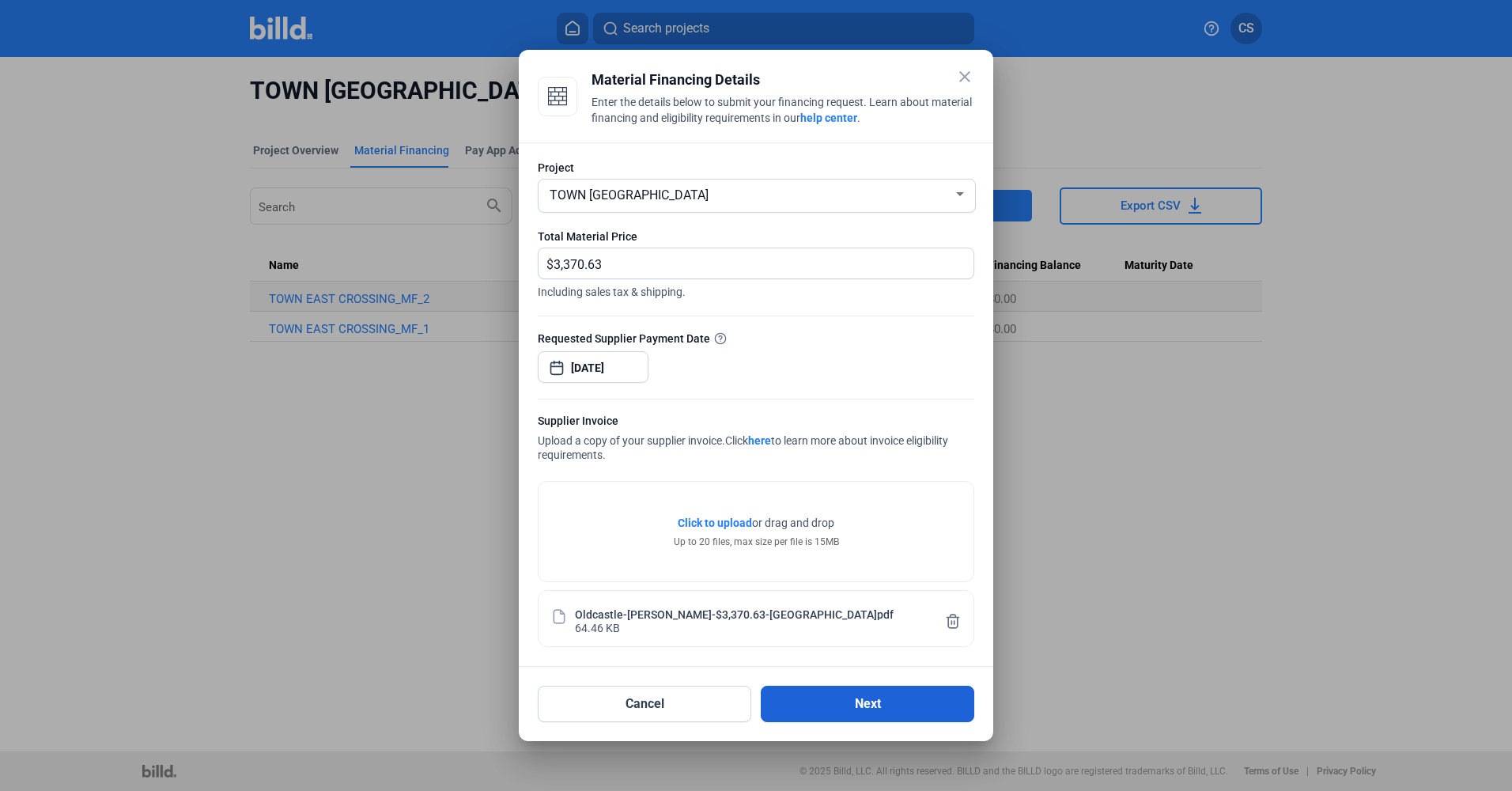 click on "Next" at bounding box center (868, 704) 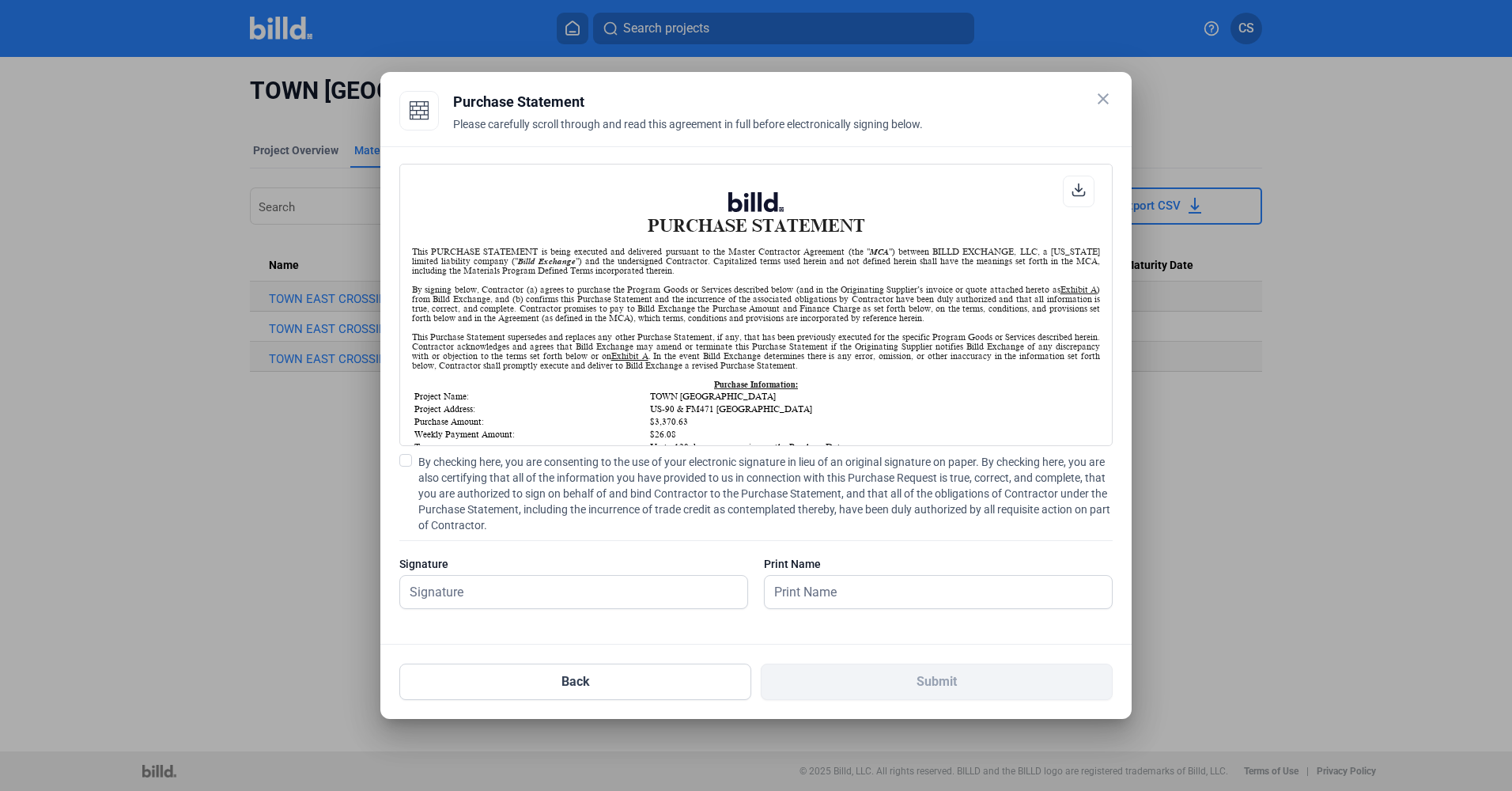 scroll, scrollTop: 1, scrollLeft: 0, axis: vertical 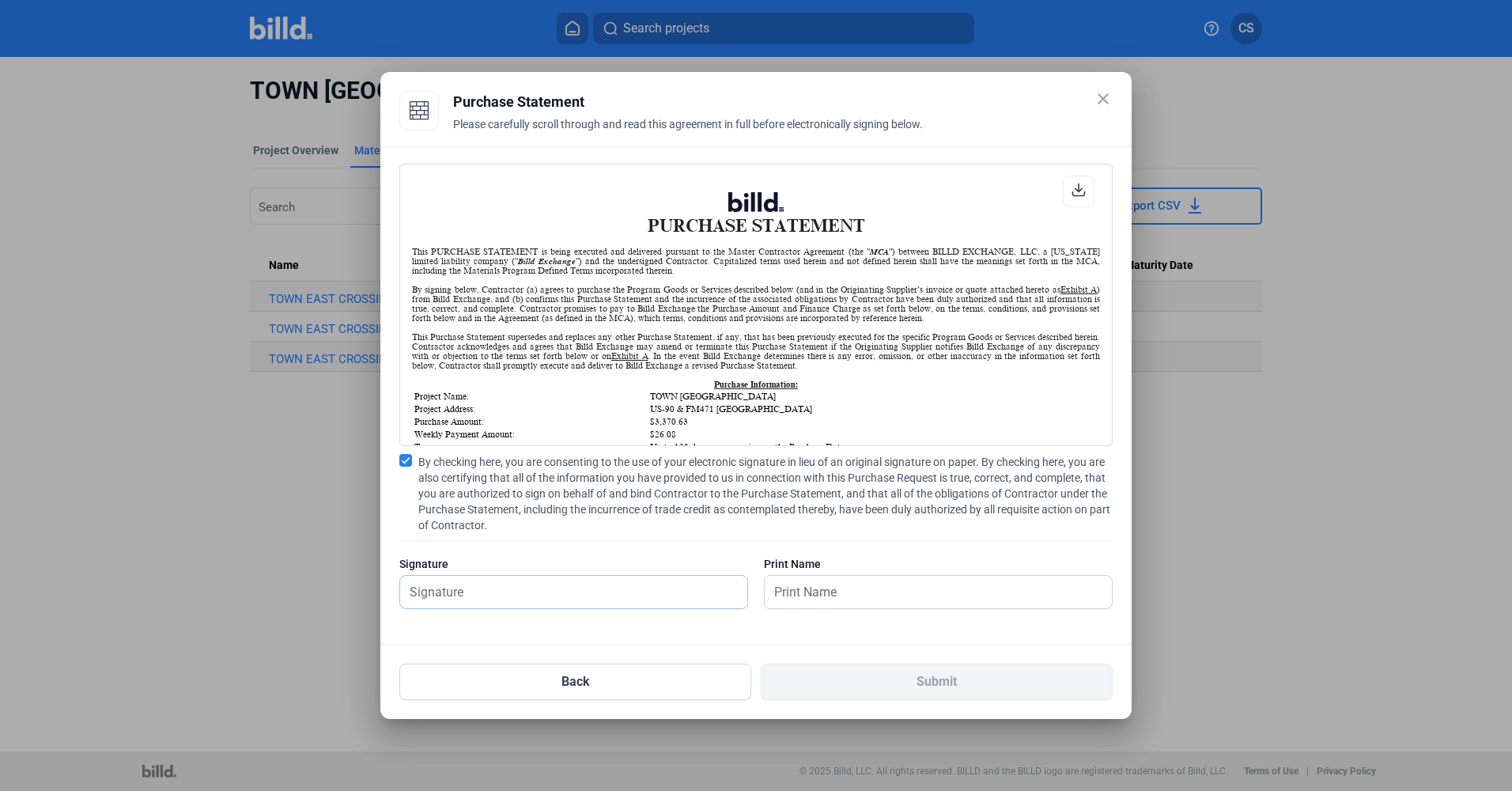 click at bounding box center [565, 592] 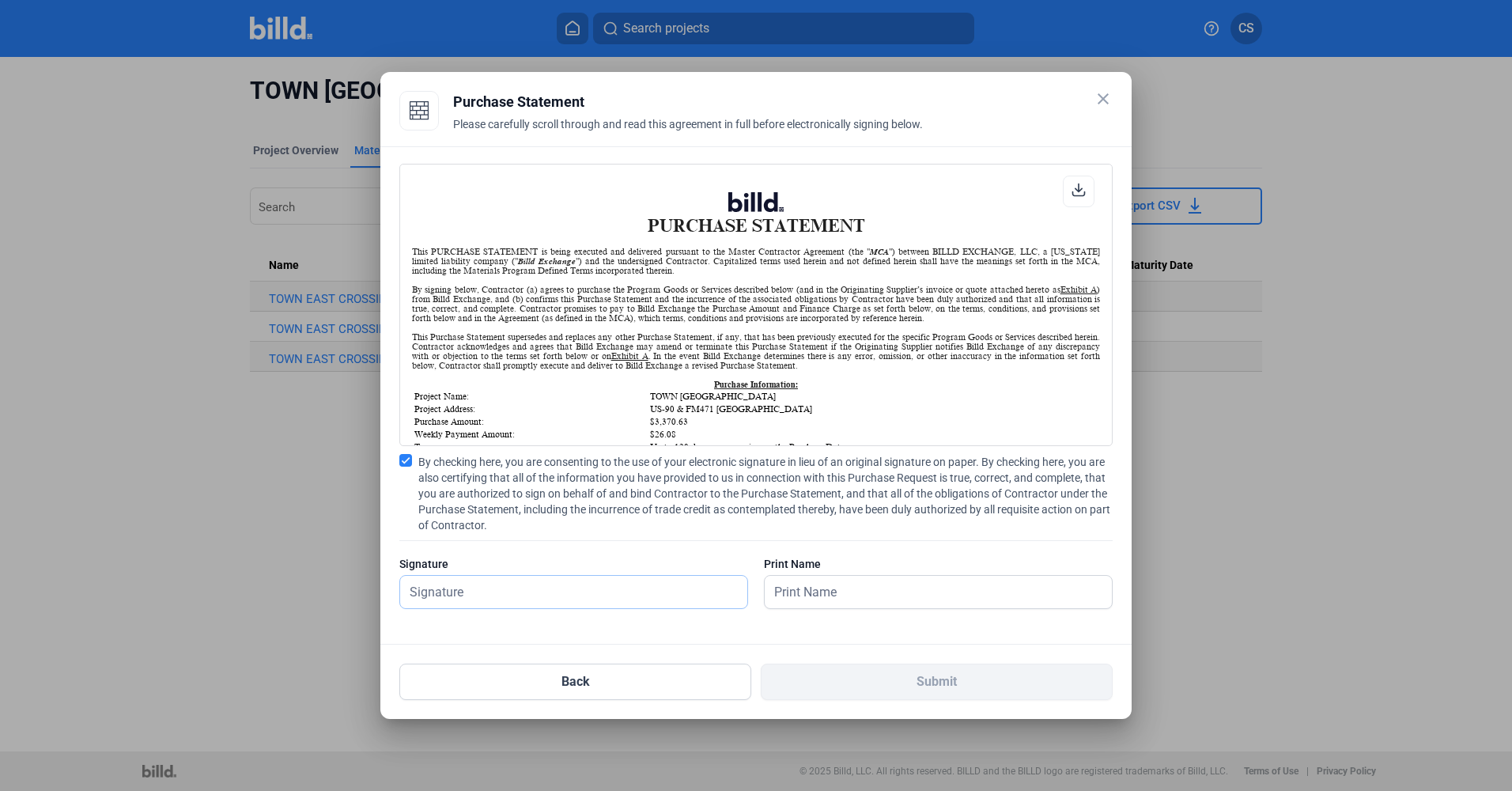 type on "[PERSON_NAME]" 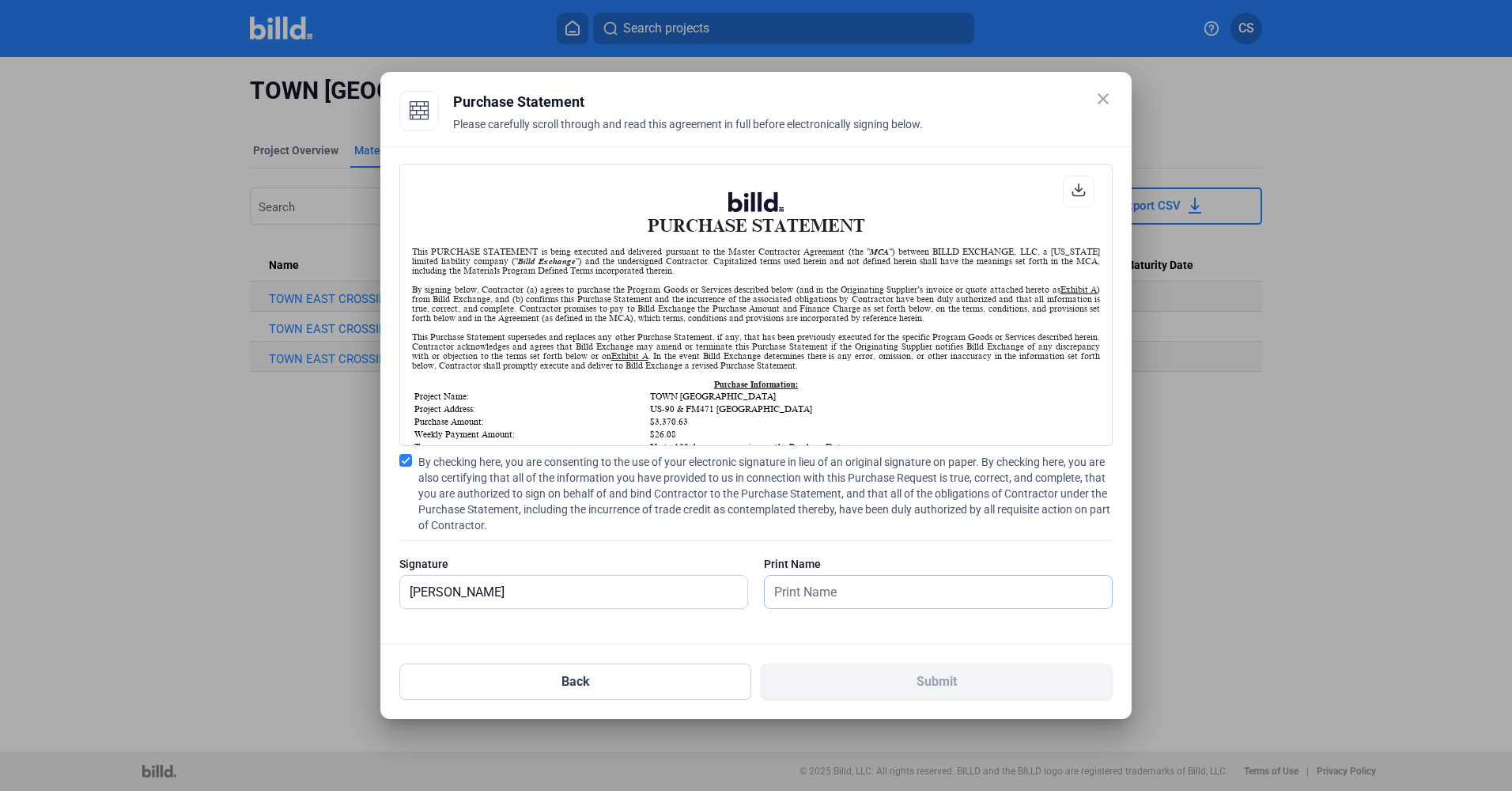 type on "[PERSON_NAME]" 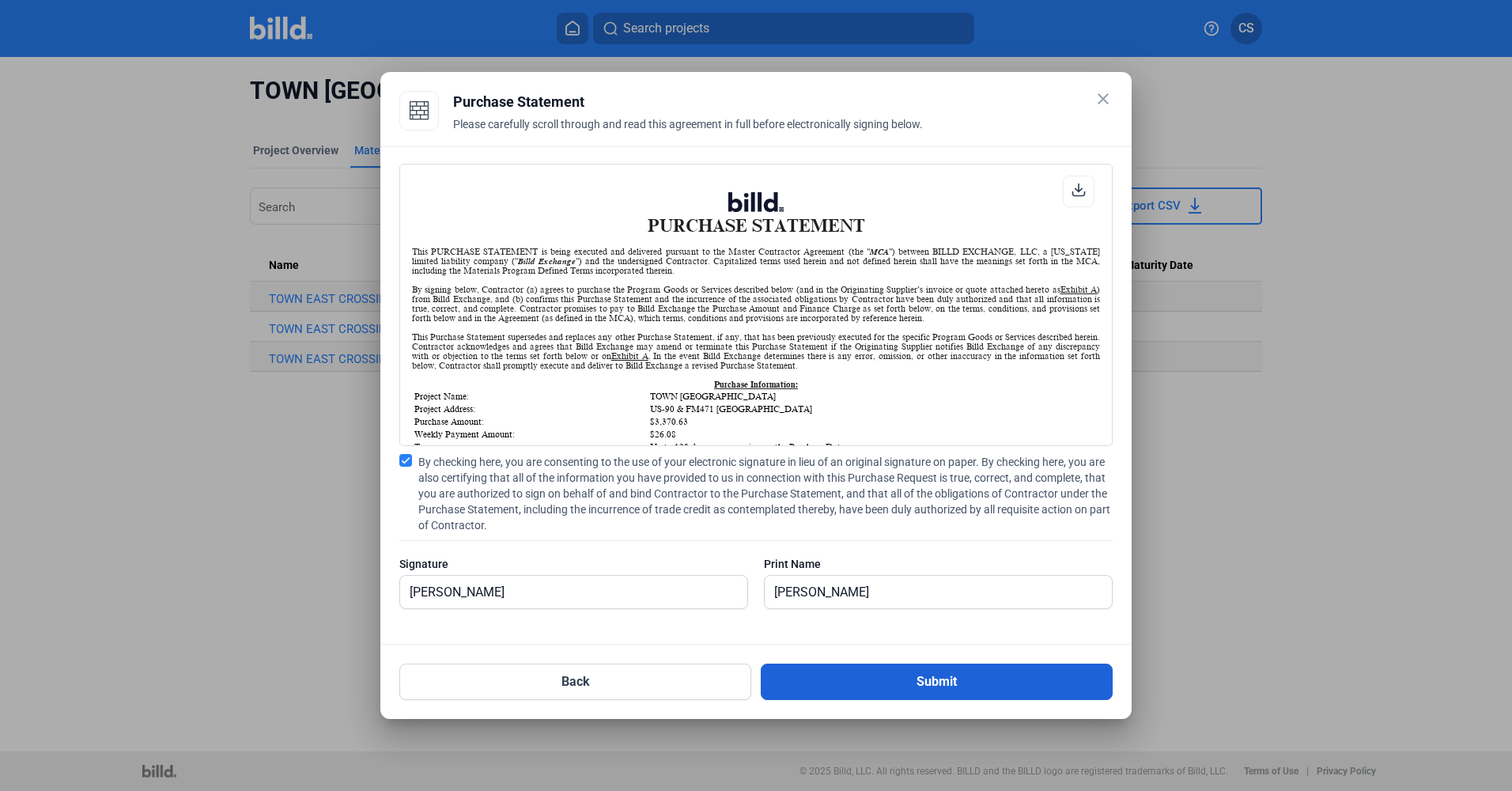 click on "Submit" at bounding box center (936, 682) 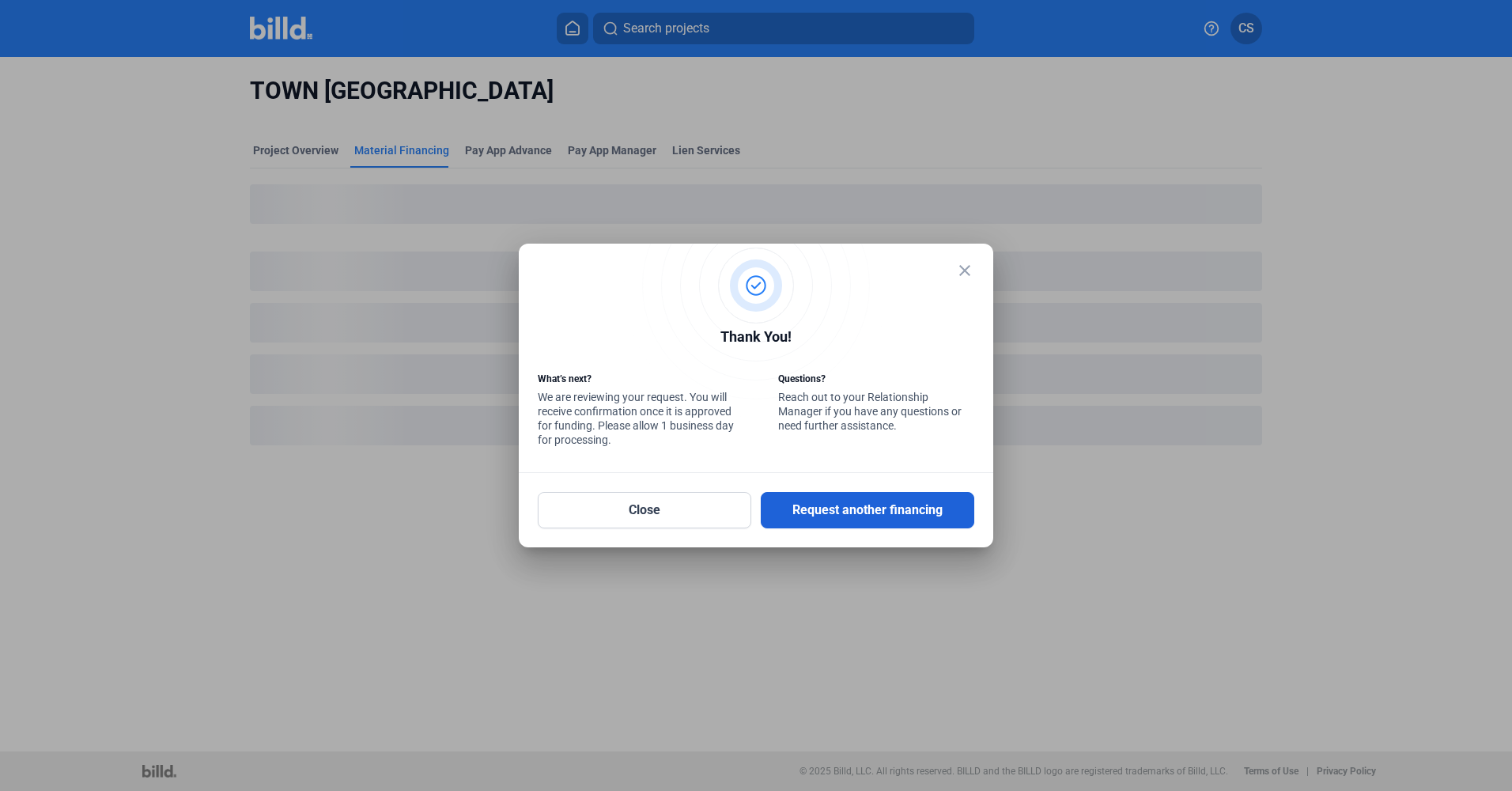 click on "Request another financing" at bounding box center (868, 510) 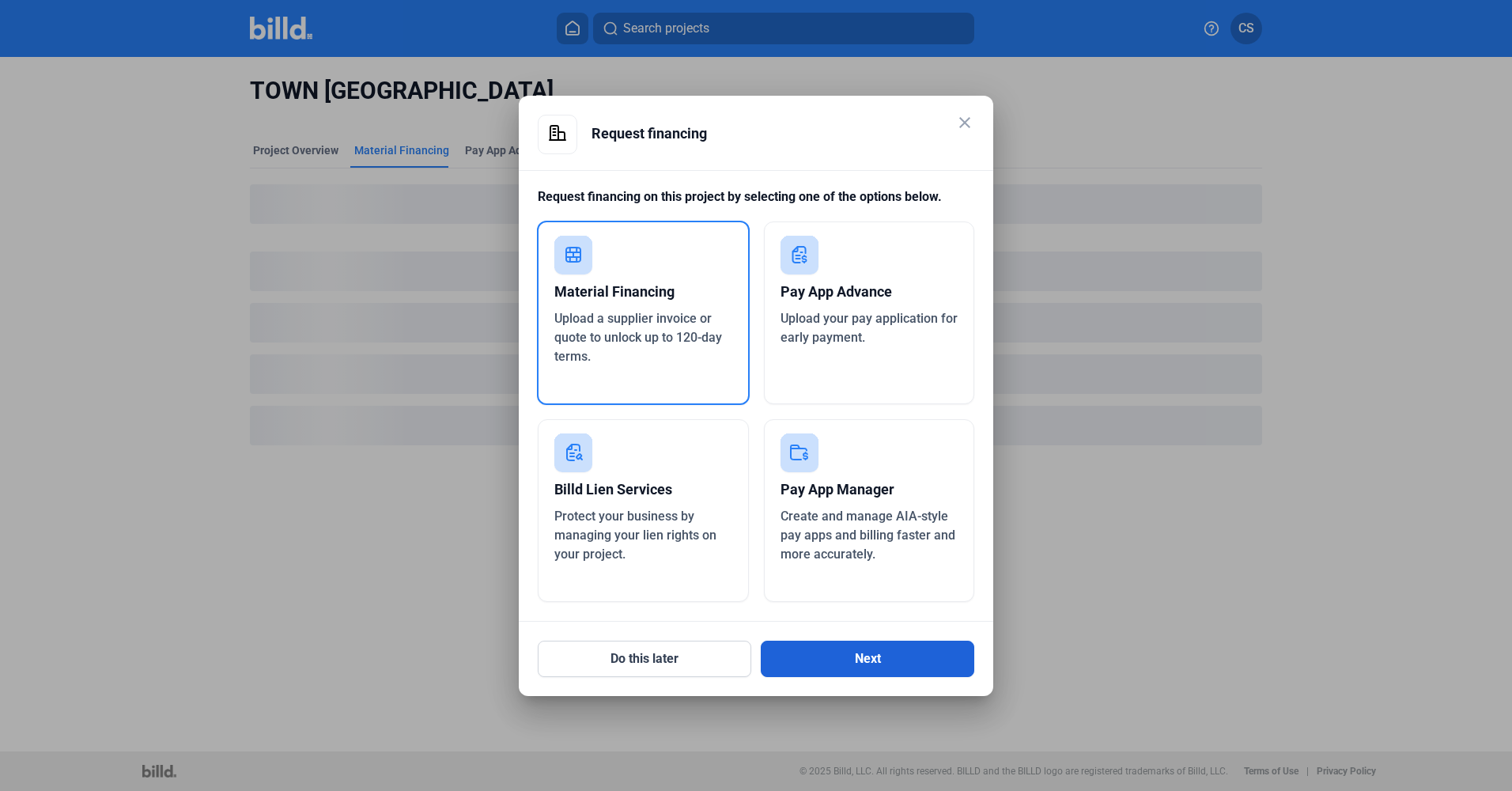 click on "Next" at bounding box center (868, 659) 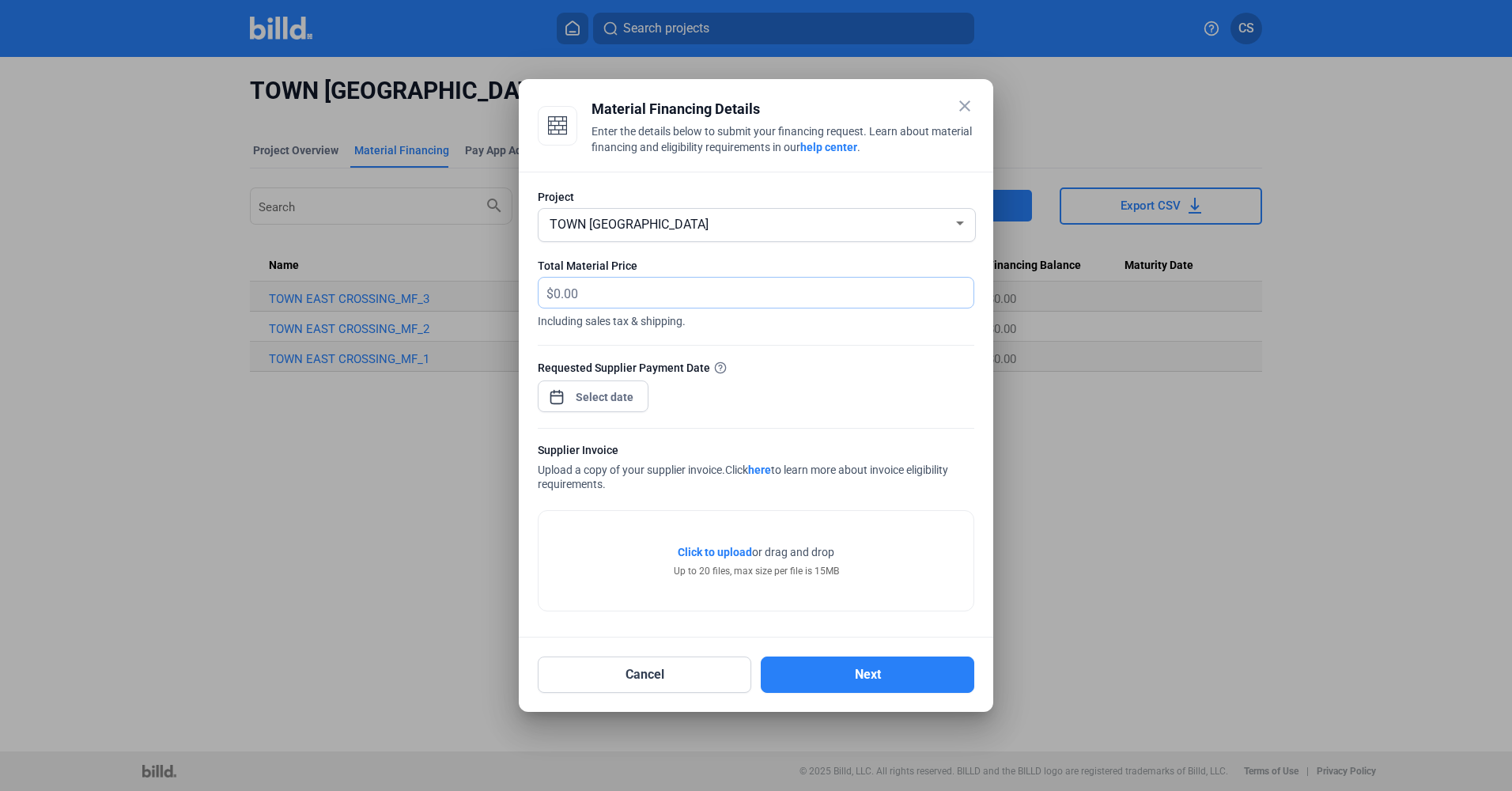 click at bounding box center [754, 293] 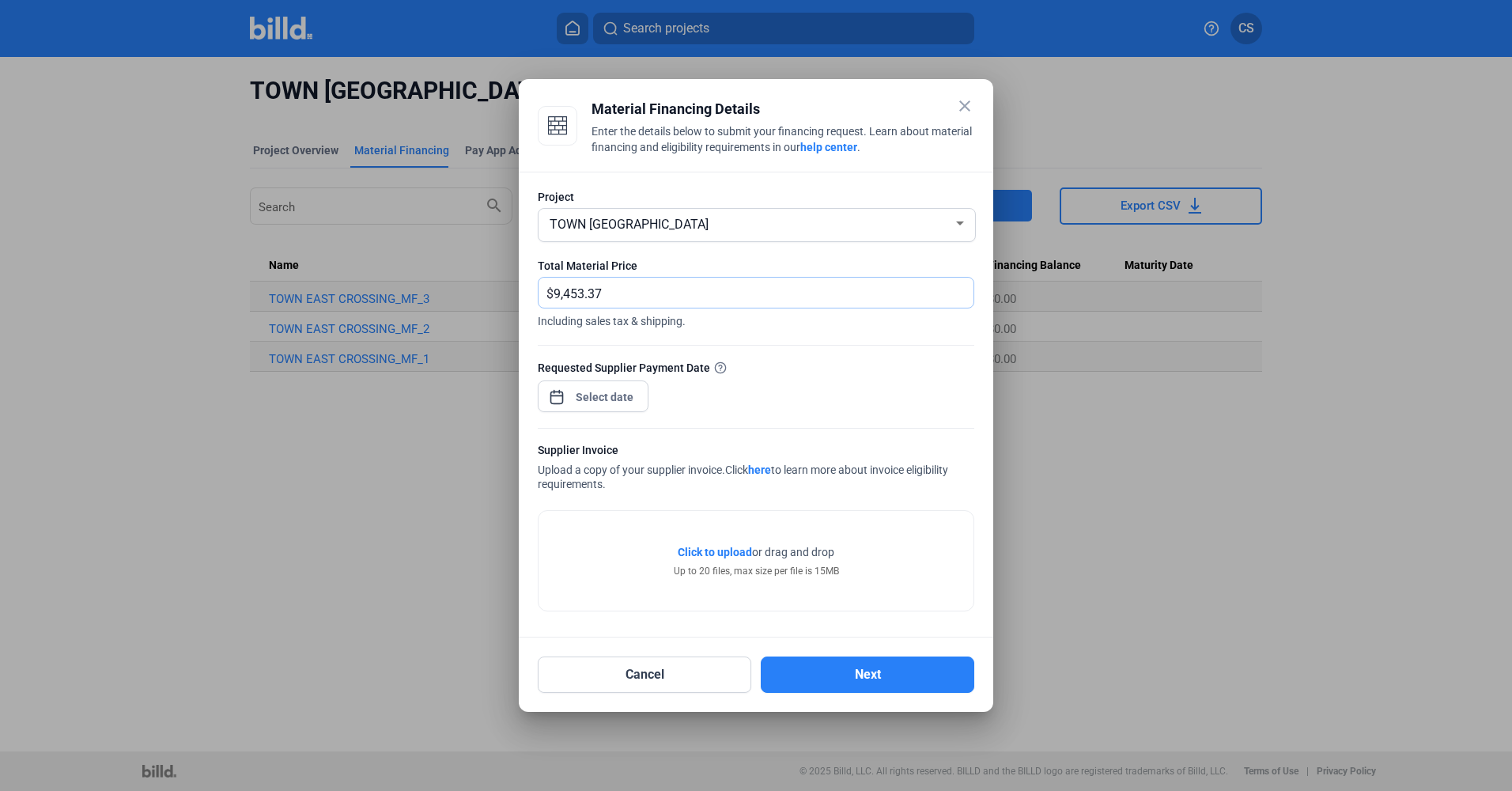 type on "9,453.37" 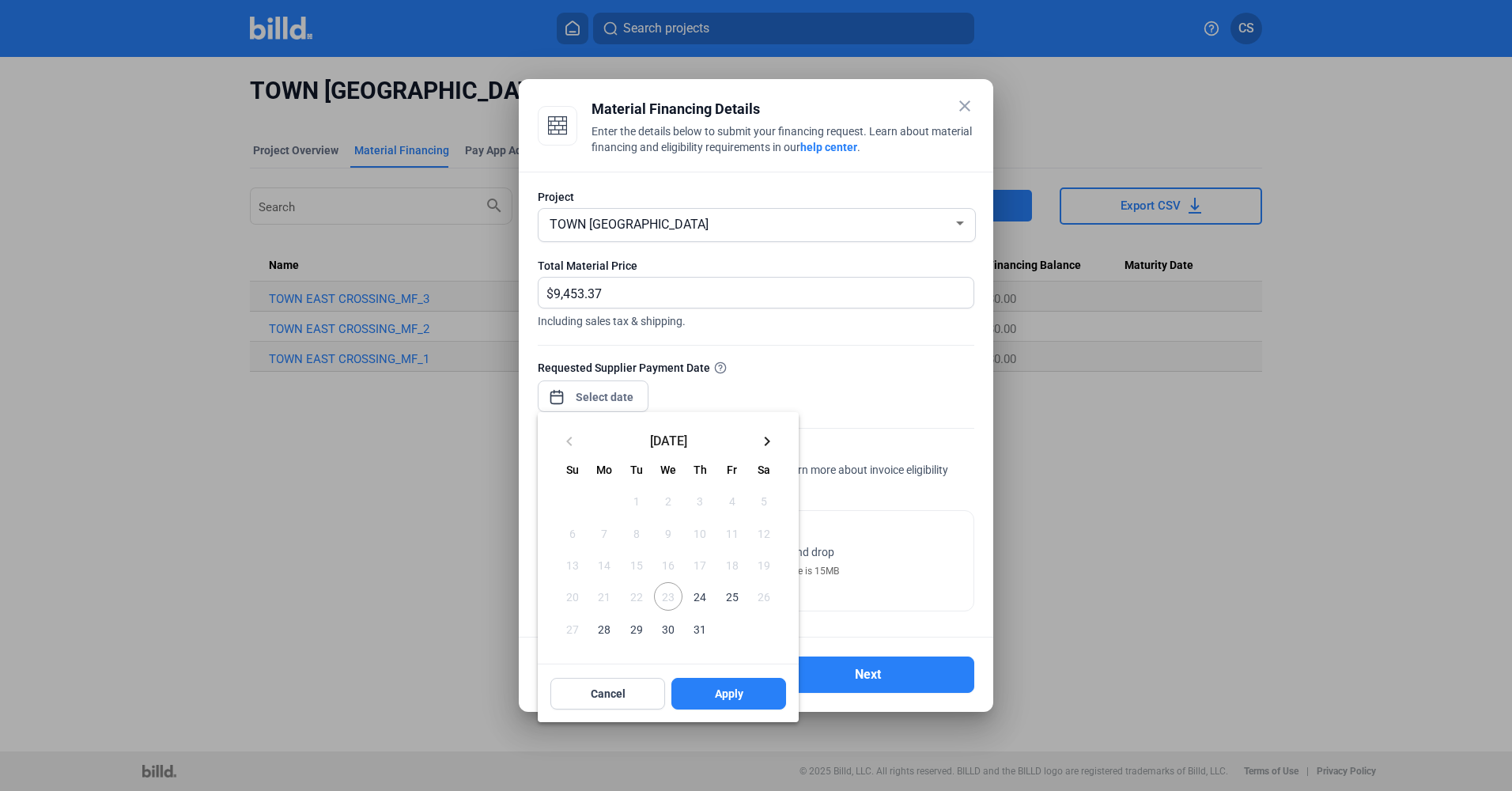 click on "close  Material Financing Details   Enter the details below to submit your financing request. Learn about material financing and eligibility requirements in our   help center .  Project  TOWN EAST CROSSING  Total Material Price  $ 9,453.37 Including sales tax & shipping.  Requested Supplier Payment Date   Supplier Invoice   Upload a copy of your supplier invoice.   Click  here  to learn more about invoice eligibility requirements.  Click to upload  Tap to upload or drag and drop  Up to 20 files, max size per file is 15MB   Cancel   Next  keyboard_arrow_left [DATE] keyboard_arrow_right [DATE] Su [DATE] Mo [DATE] Tu [DATE] We [DATE] Th [DATE] Fr [DATE] [DATE]   2   3   4   5   6   7   8   9   10   11   12   13   14   15   16   17   18   19   20   21   22   23   24   25   26   27   28   29   30   31
Cancel  Apply  Close calendar" at bounding box center [756, 396] 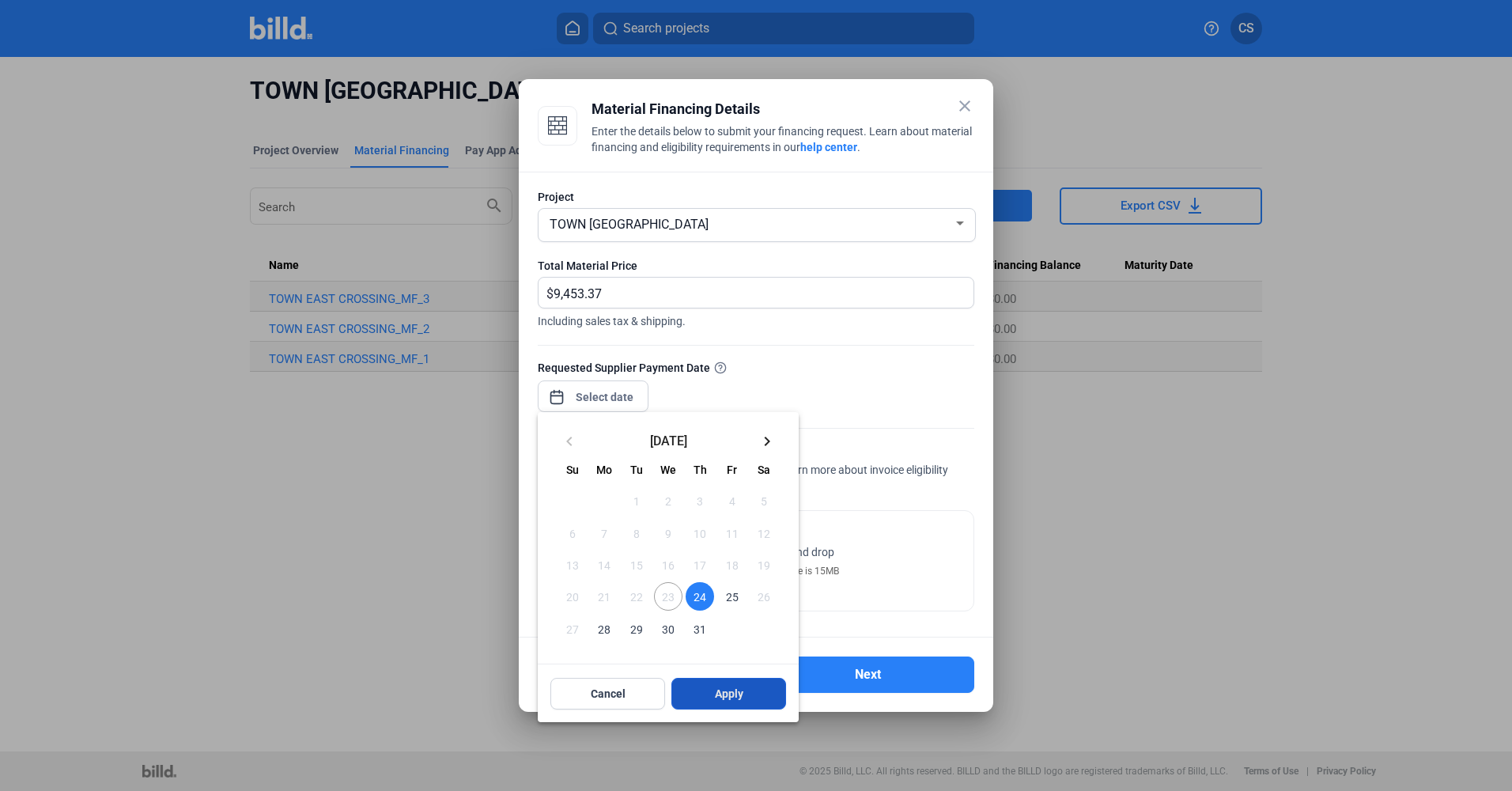 click on "Apply" at bounding box center (729, 694) 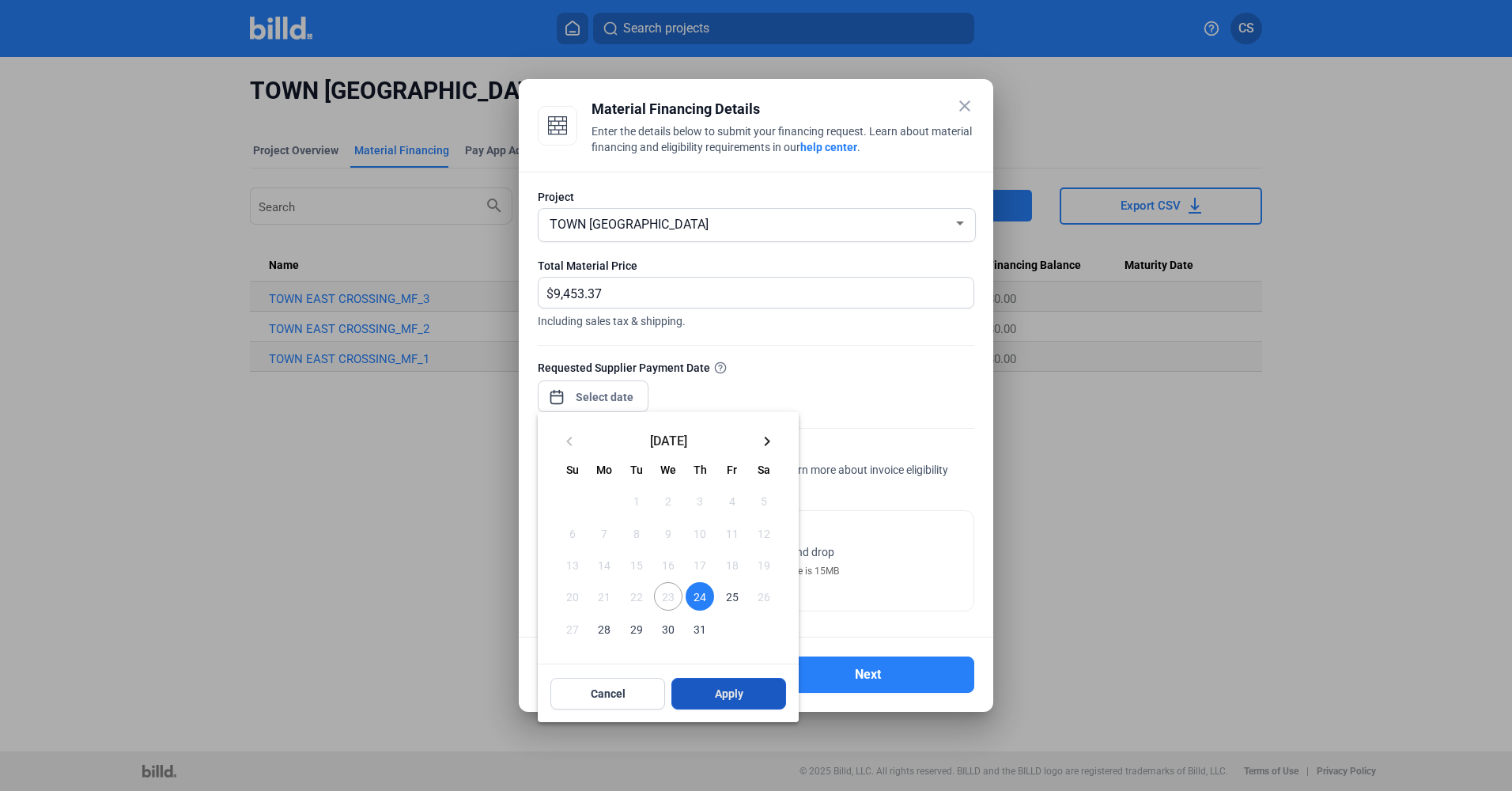 type on "[DATE]" 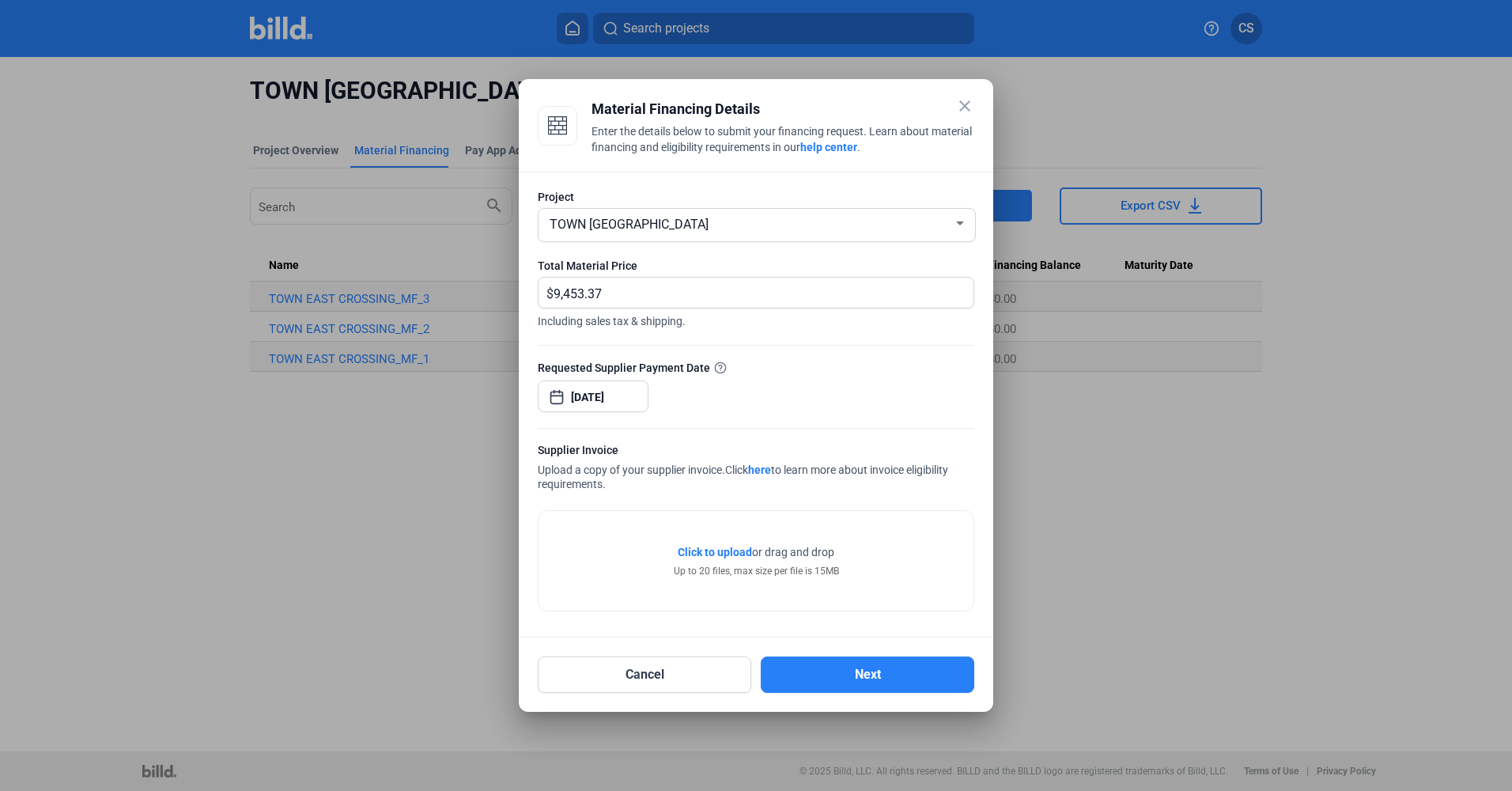 click on "Click to upload" 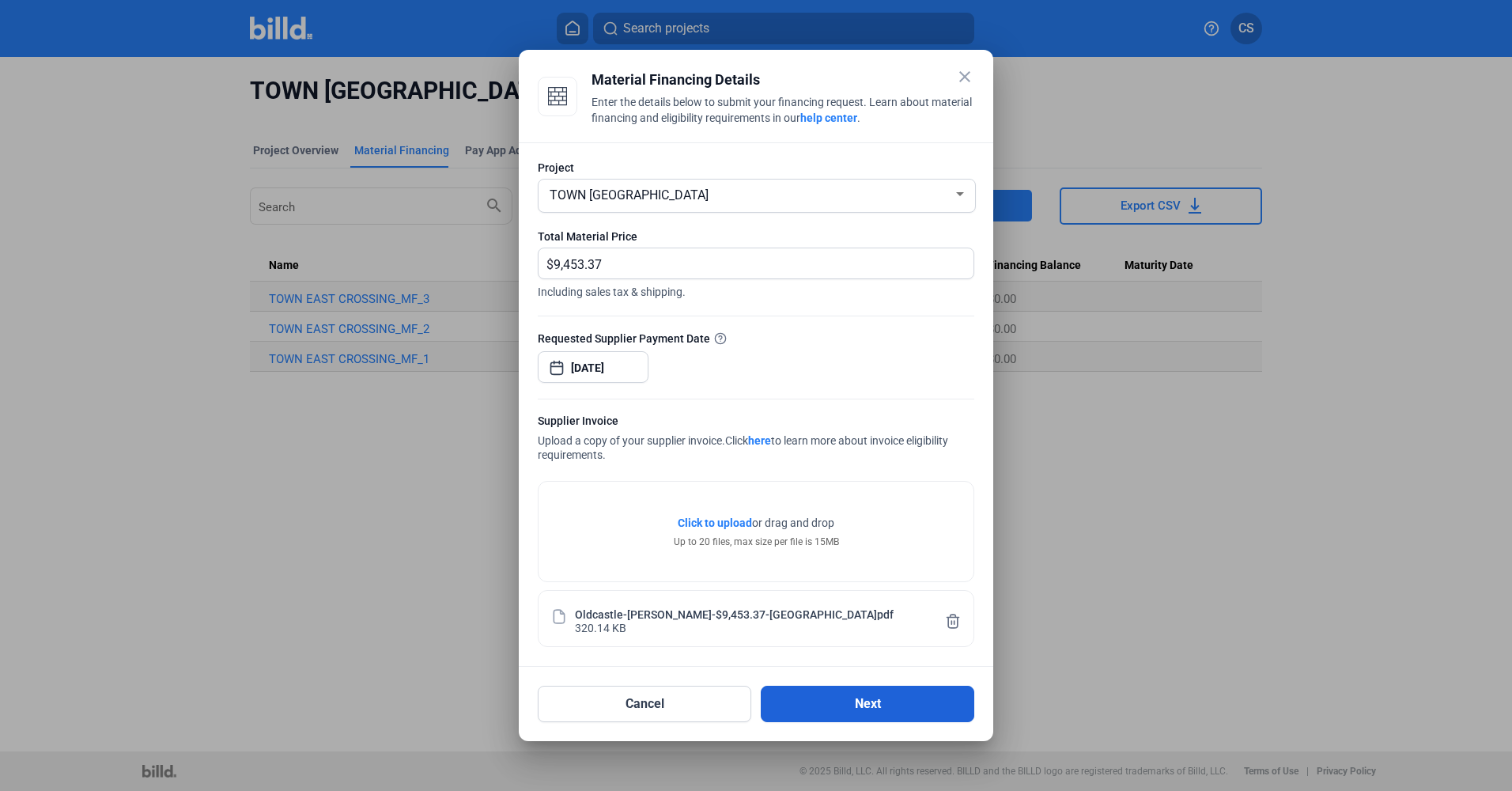click on "Next" at bounding box center [868, 704] 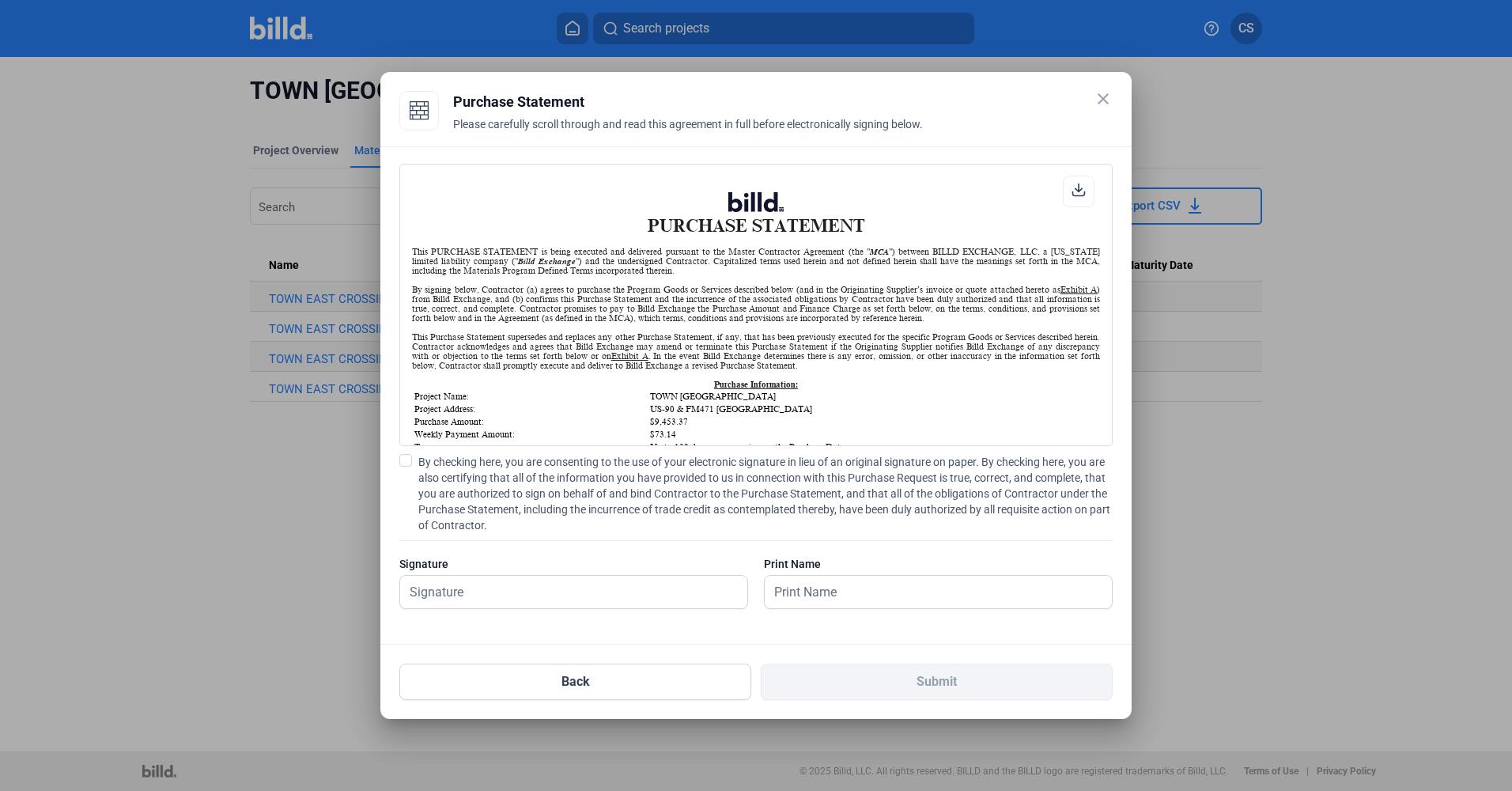 scroll, scrollTop: 1, scrollLeft: 0, axis: vertical 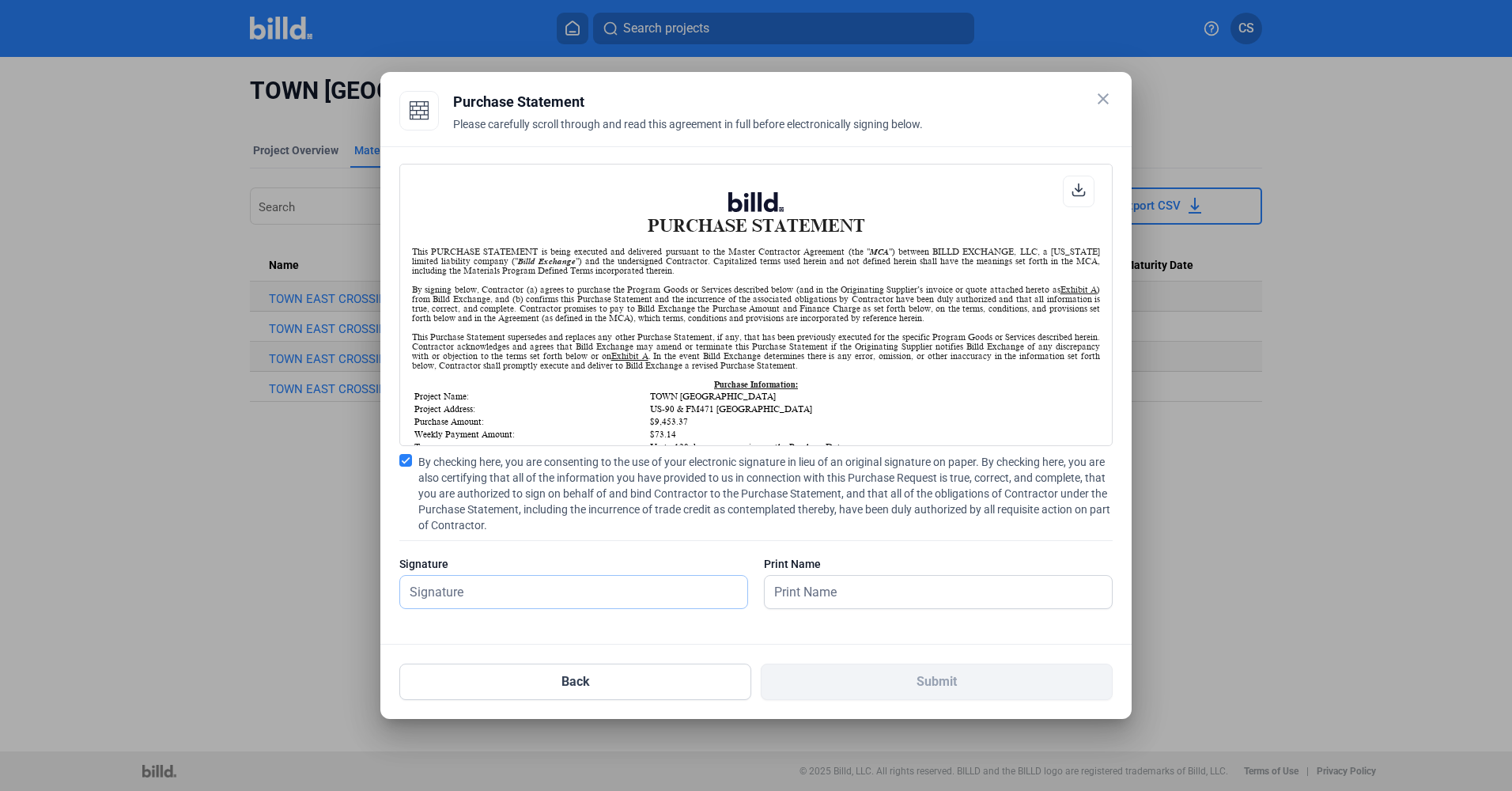 click at bounding box center [565, 592] 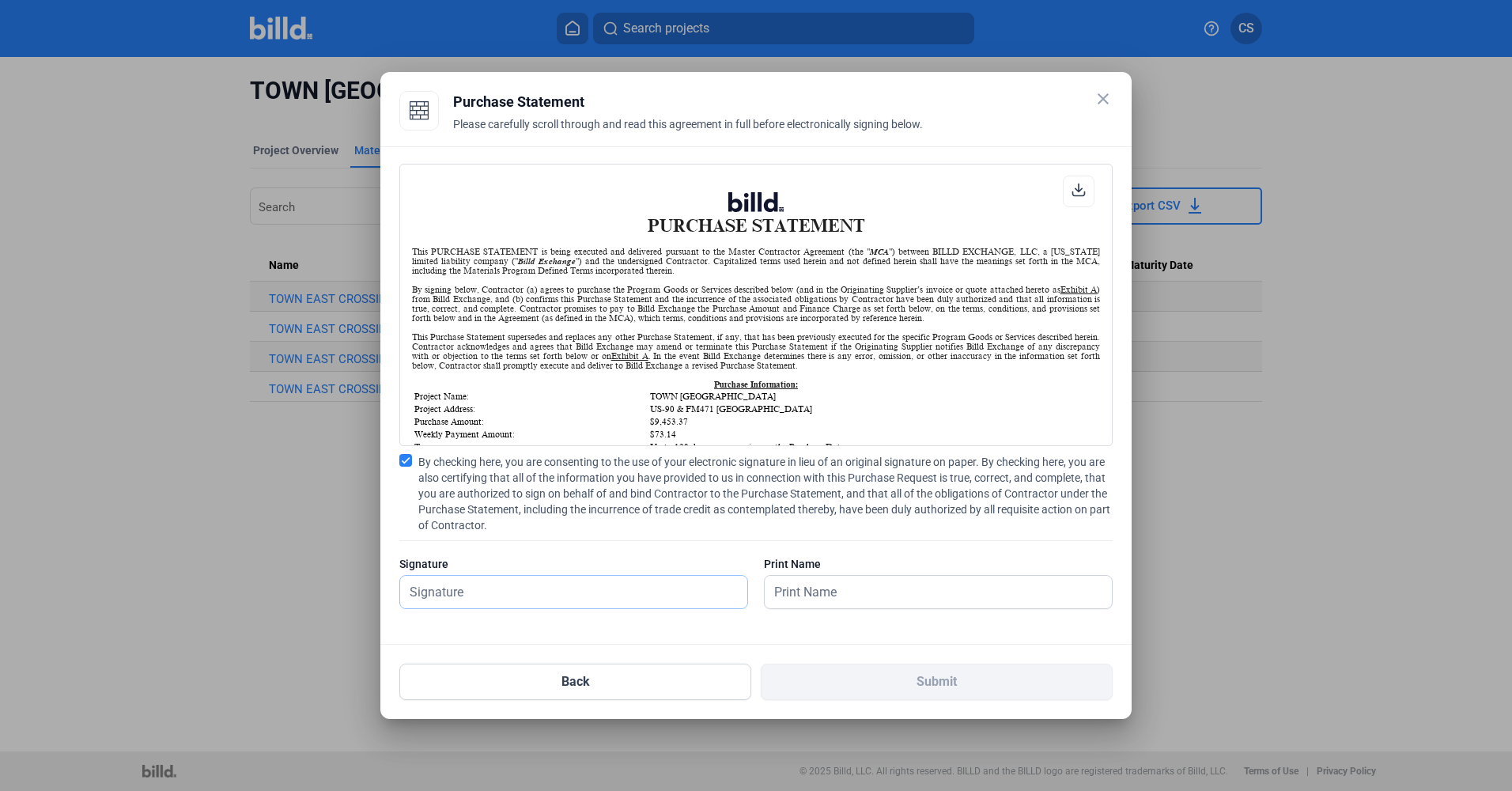 type on "[PERSON_NAME]" 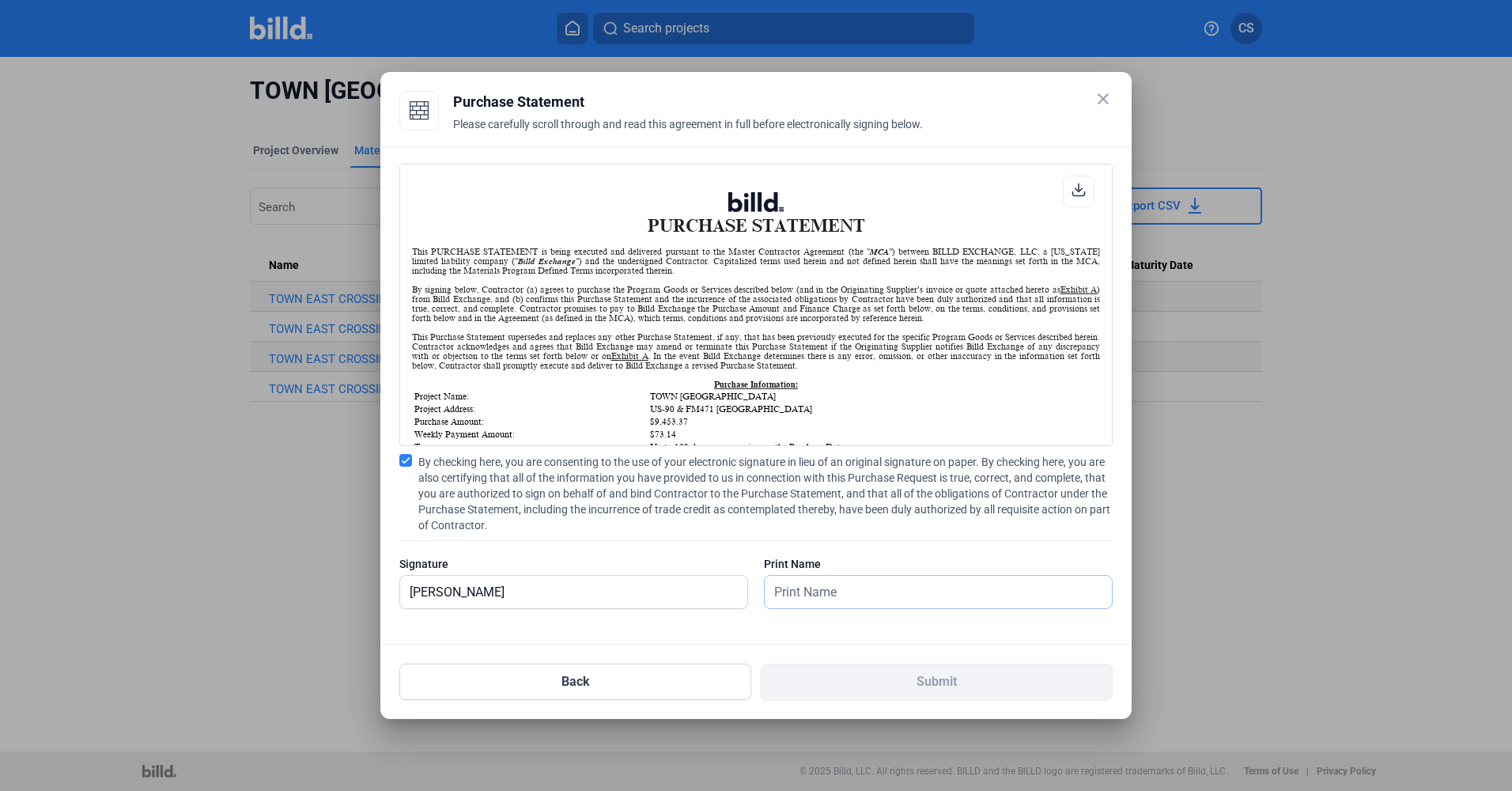 type on "[PERSON_NAME]" 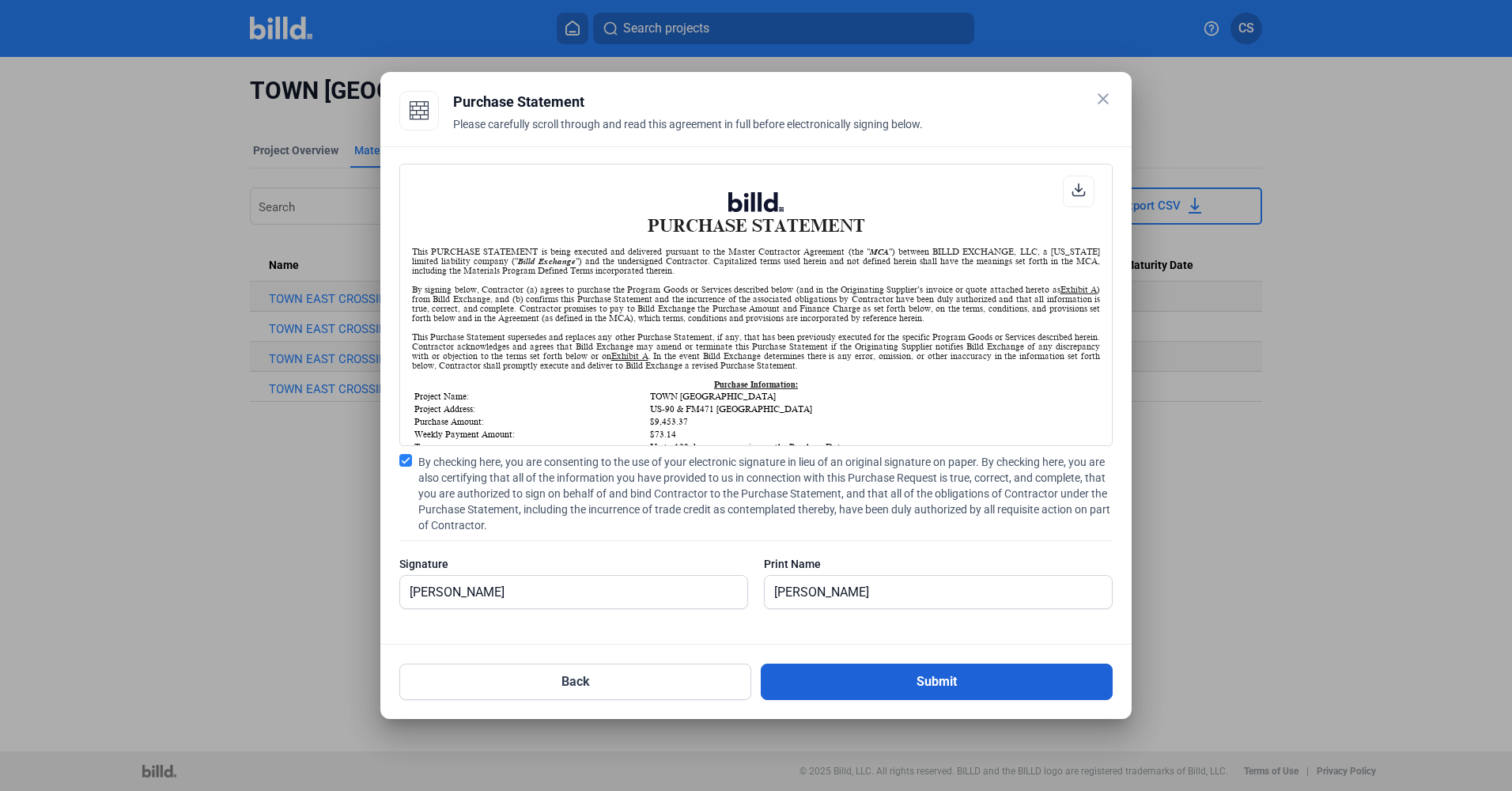 click on "Submit" at bounding box center [936, 682] 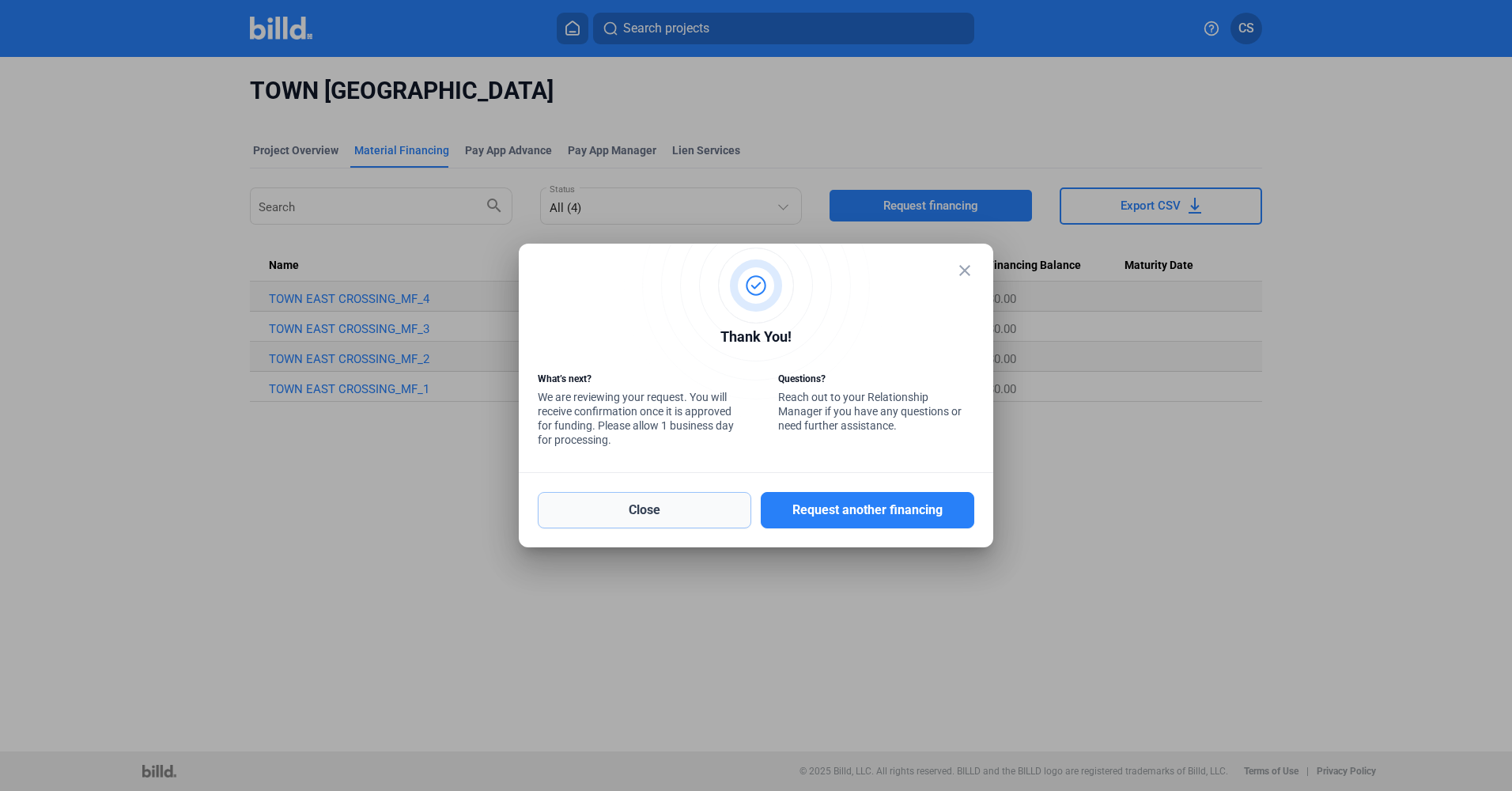 click on "Close" at bounding box center (644, 510) 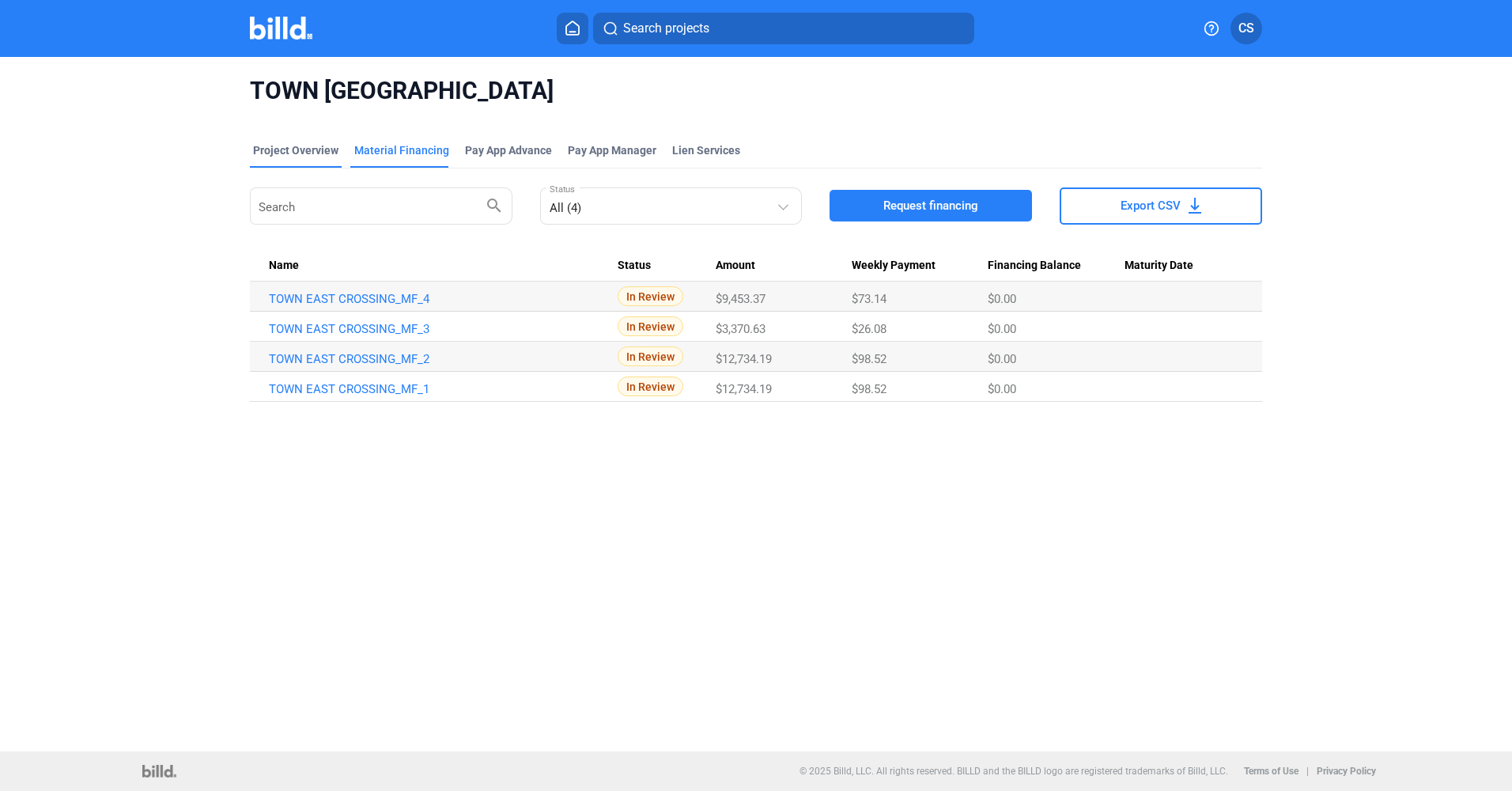 click on "Project Overview" at bounding box center (296, 150) 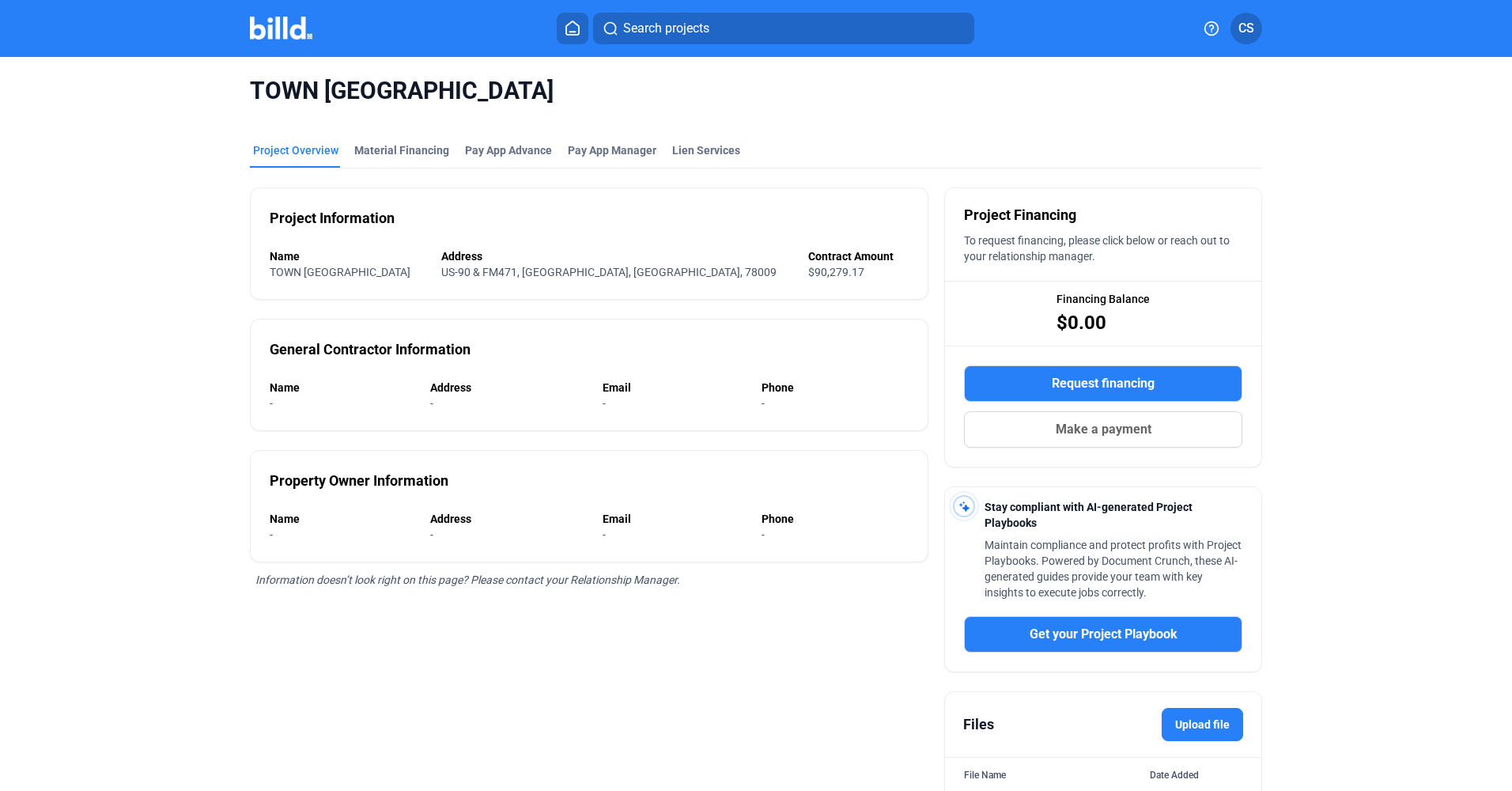 click at bounding box center [281, 28] 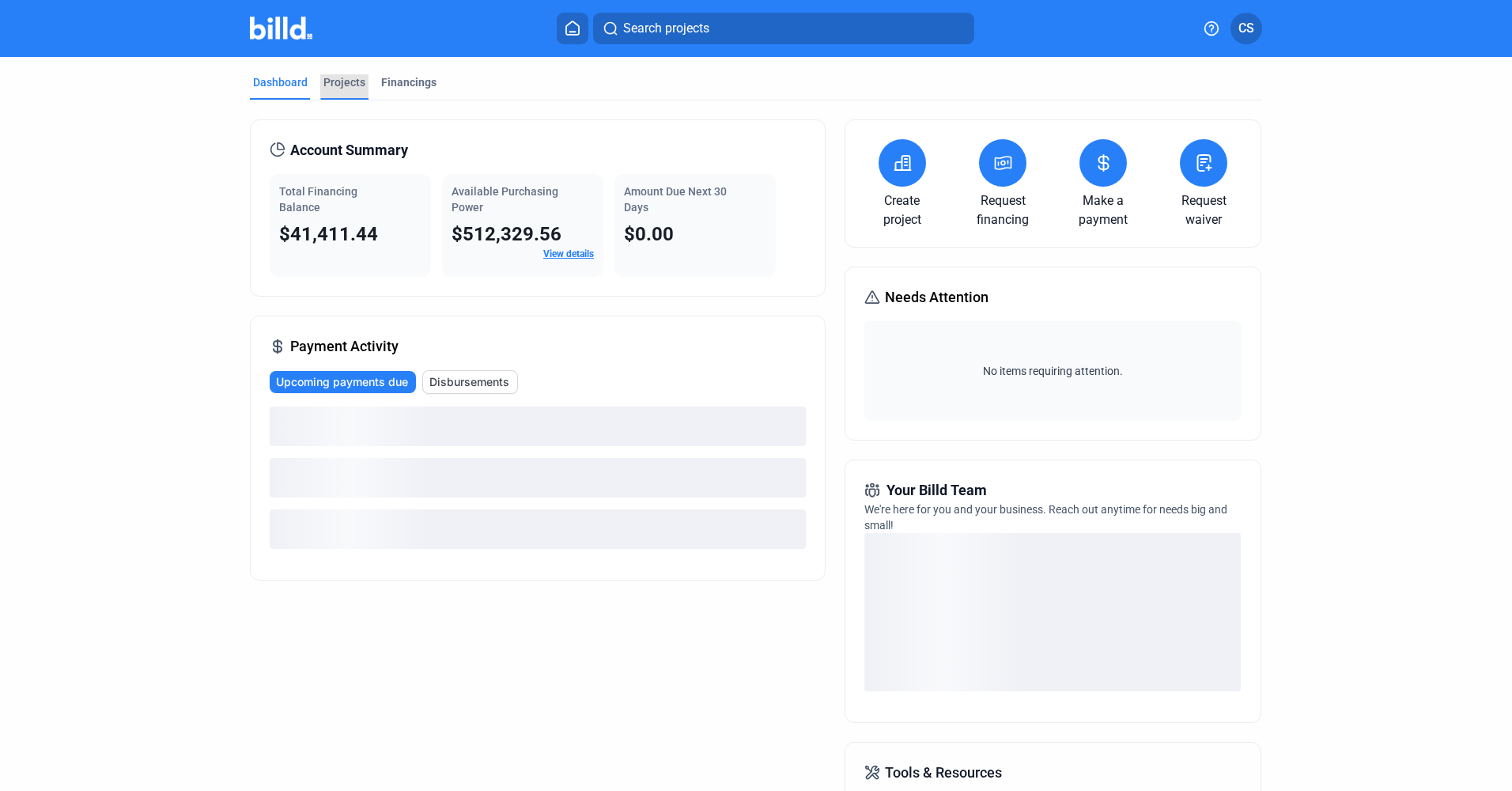 click on "Projects" at bounding box center [344, 82] 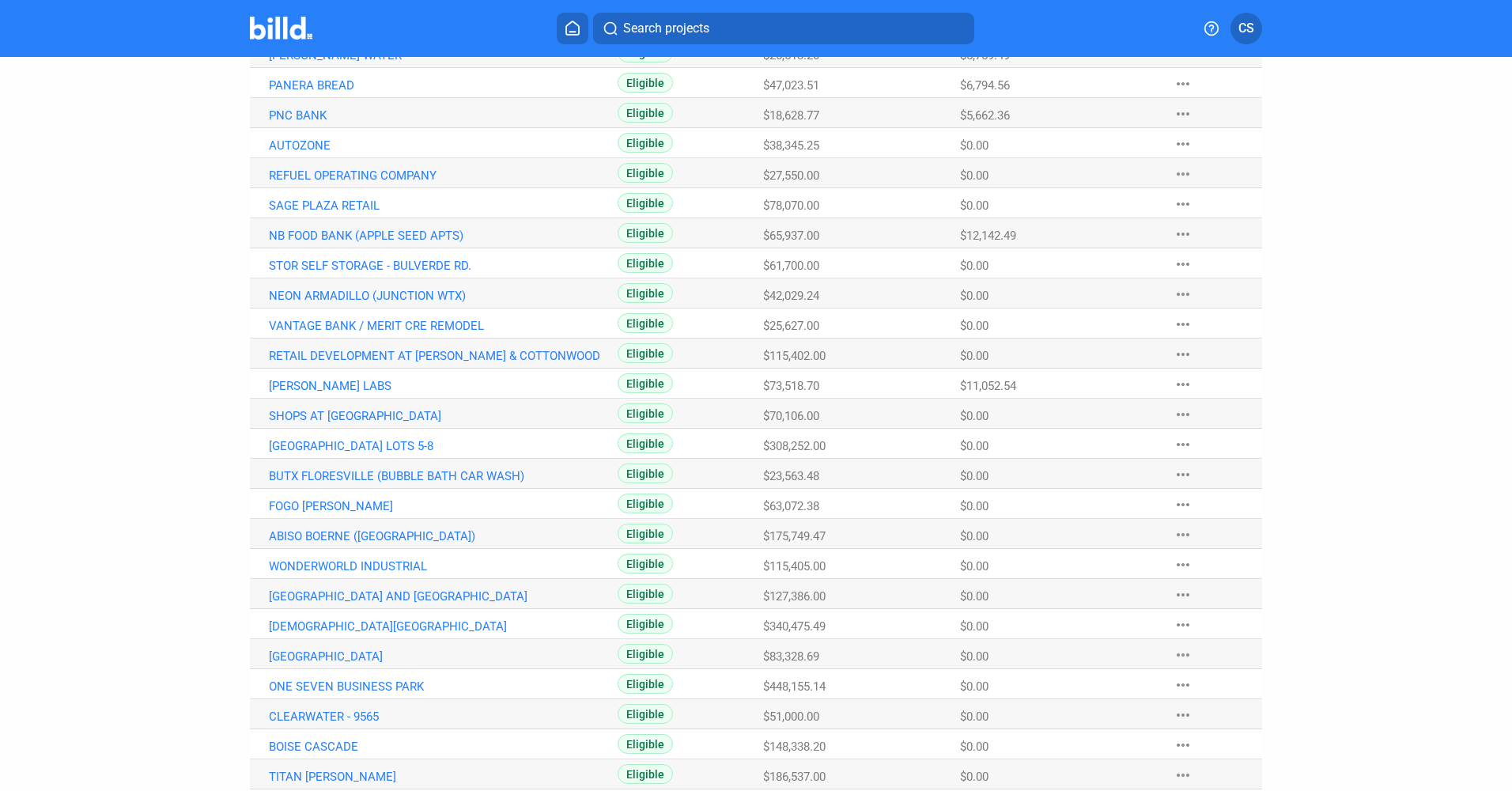scroll, scrollTop: 249, scrollLeft: 0, axis: vertical 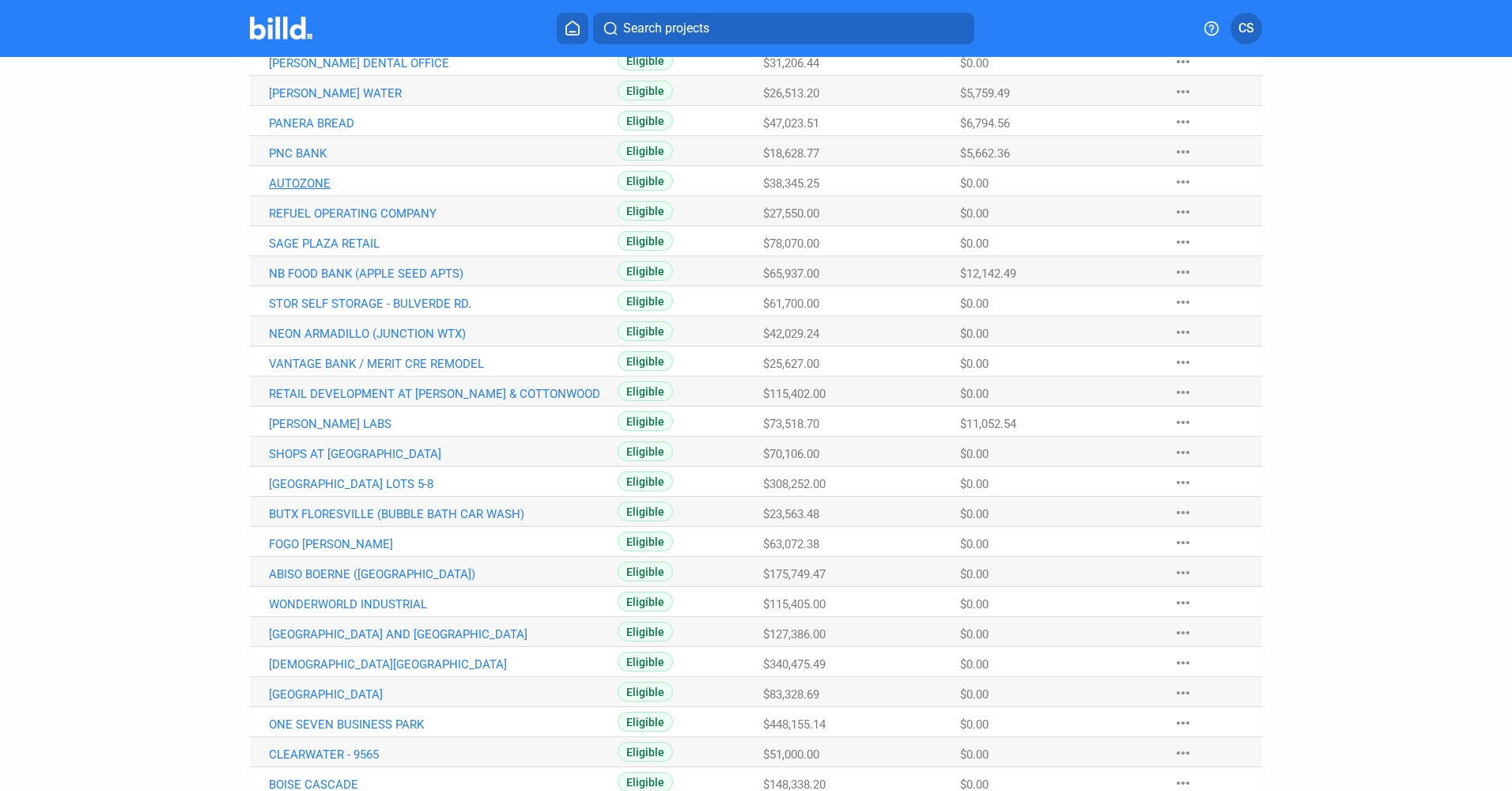 click on "AUTOZONE" at bounding box center [443, 33] 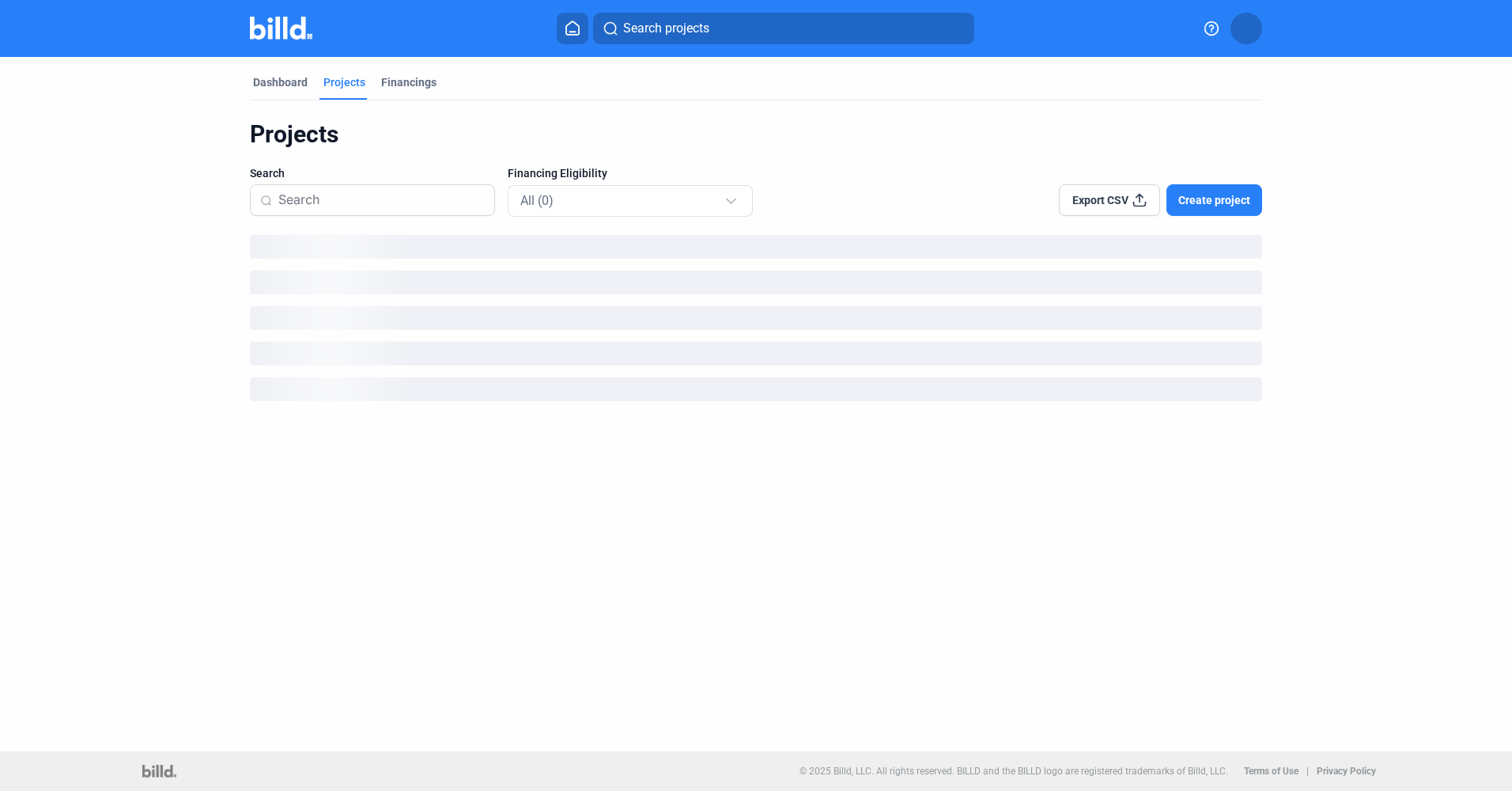 click at bounding box center [281, 28] 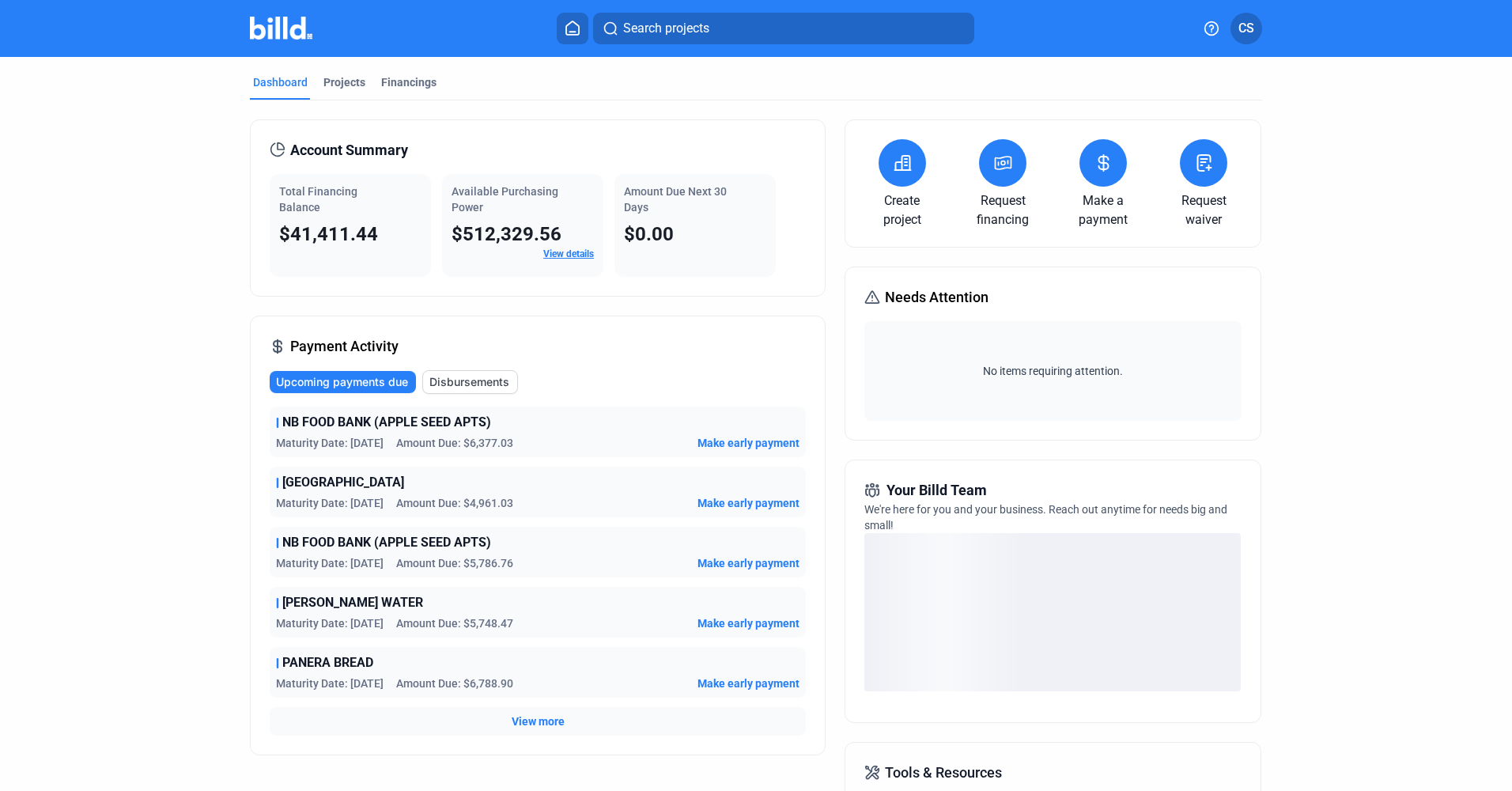 click at bounding box center (281, 28) 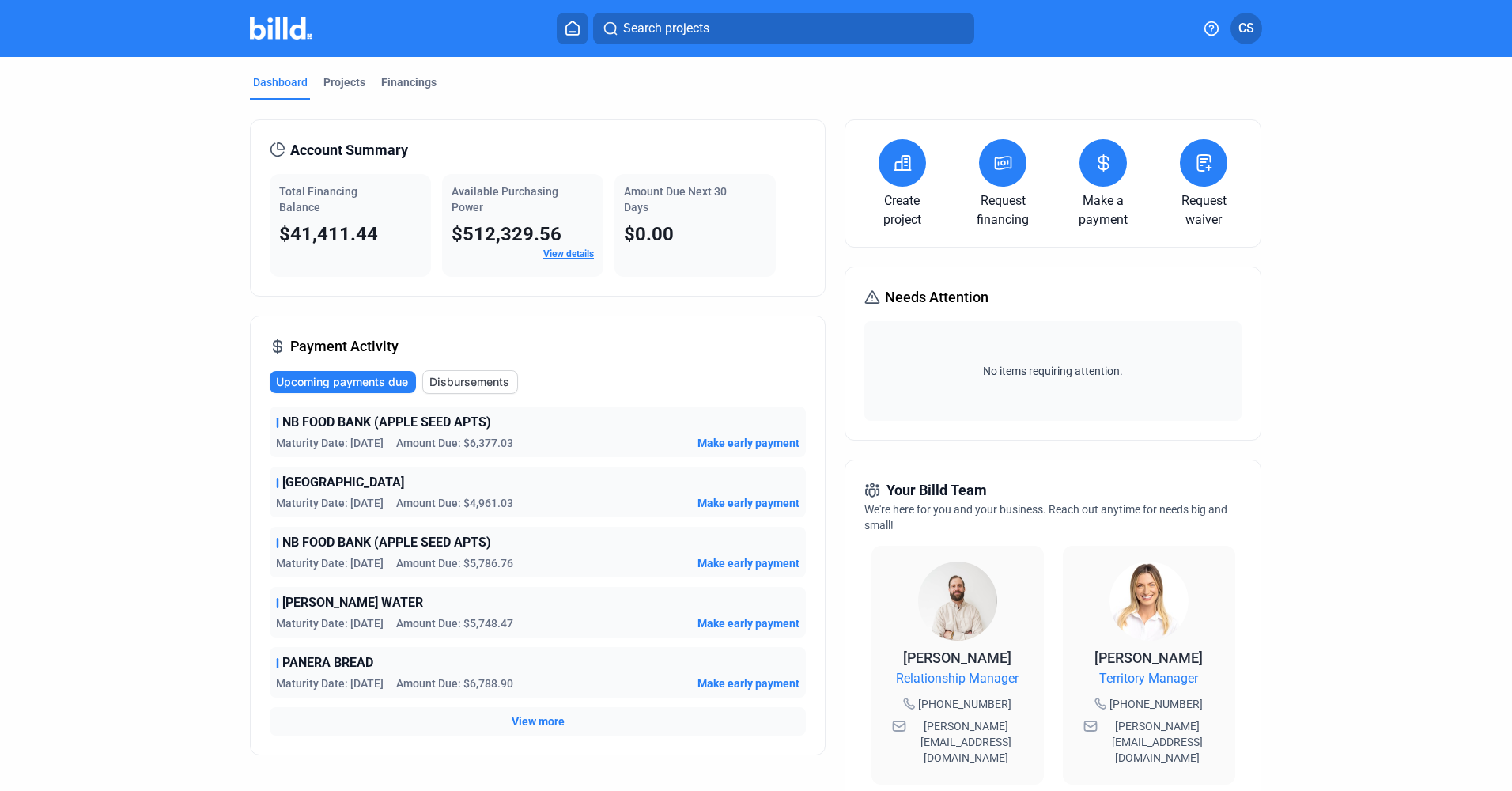 click at bounding box center [902, 163] 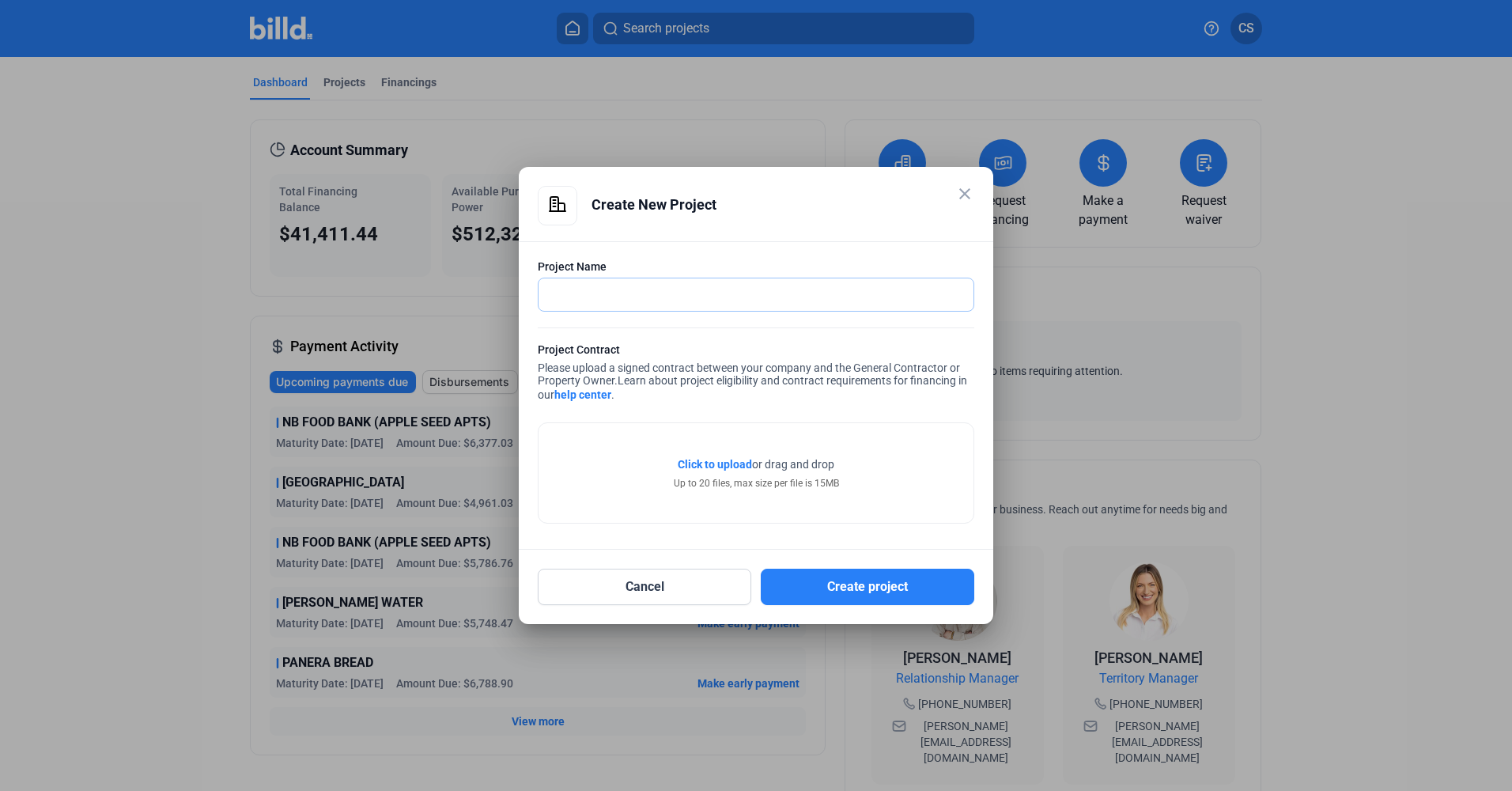 click at bounding box center [756, 294] 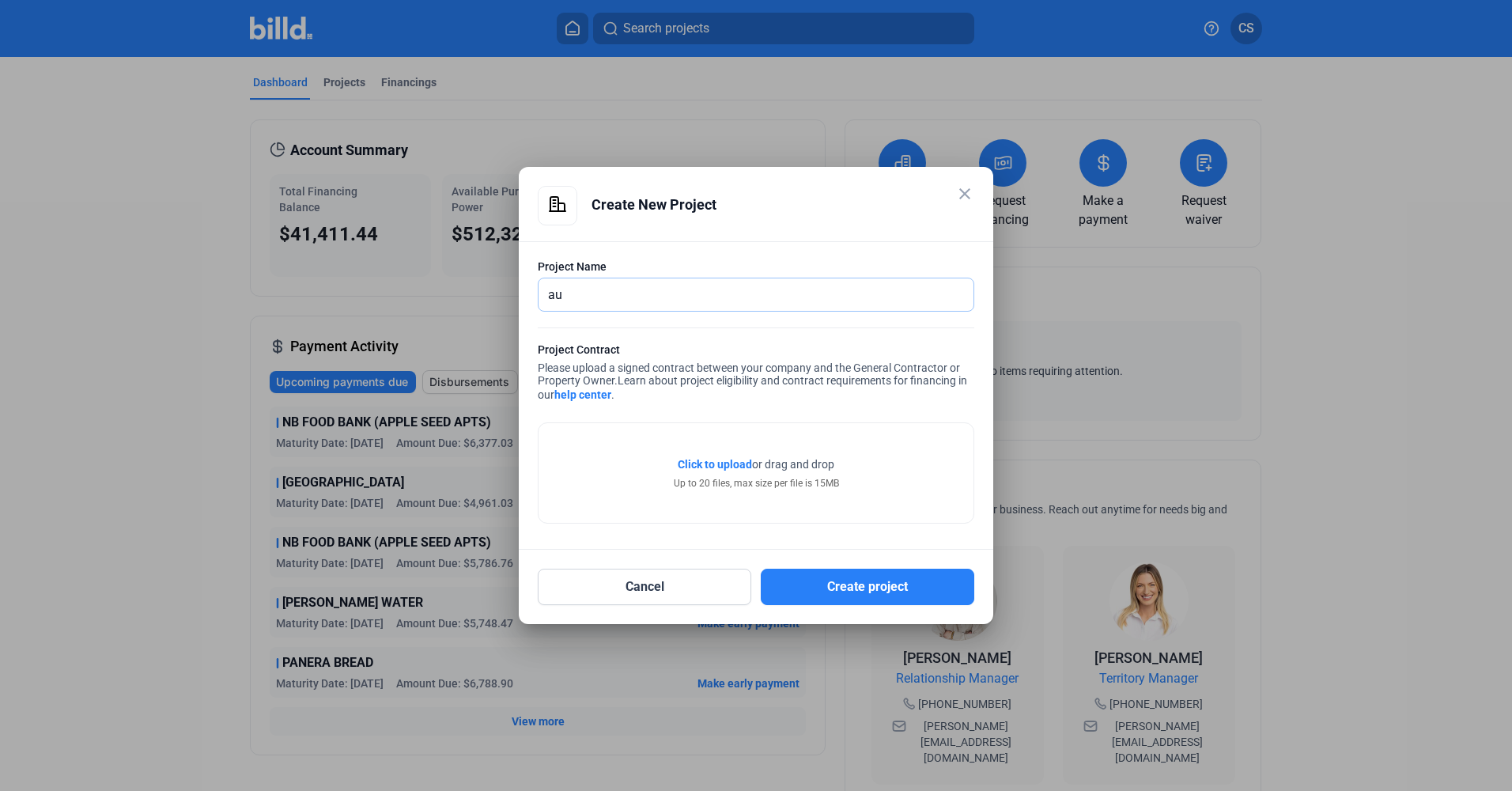type on "a" 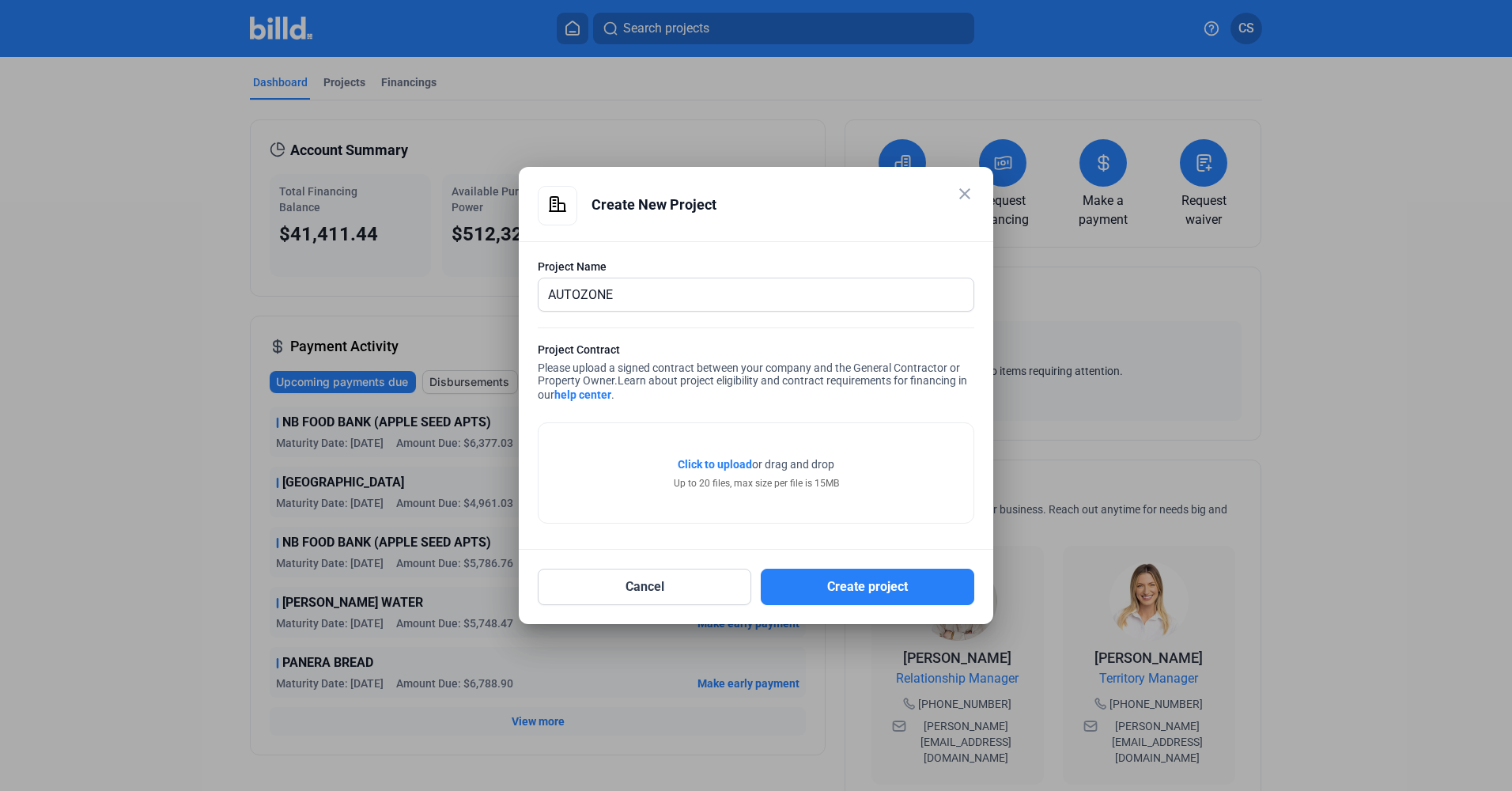 click on "Click to upload" 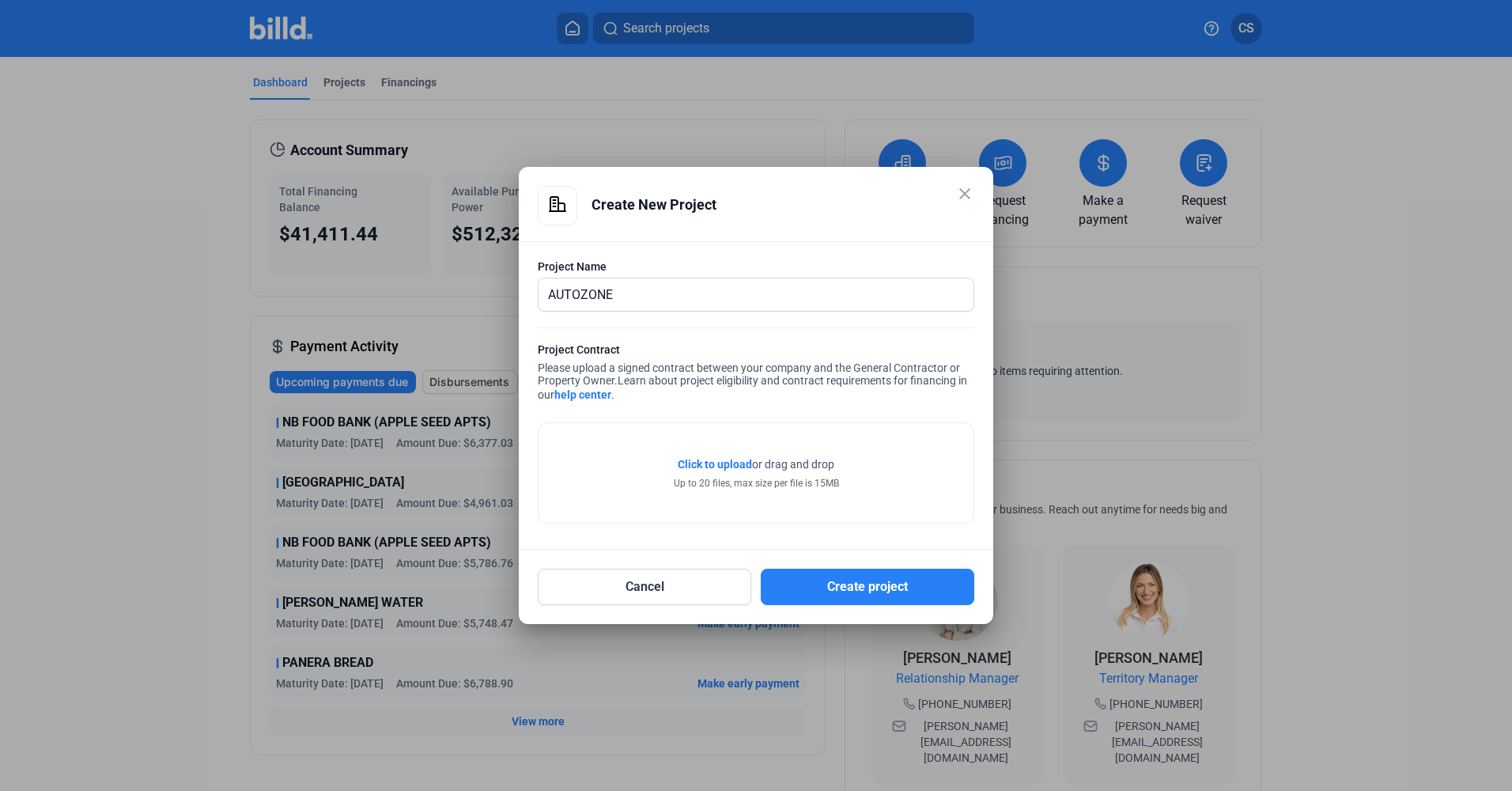 click on "Click to upload" 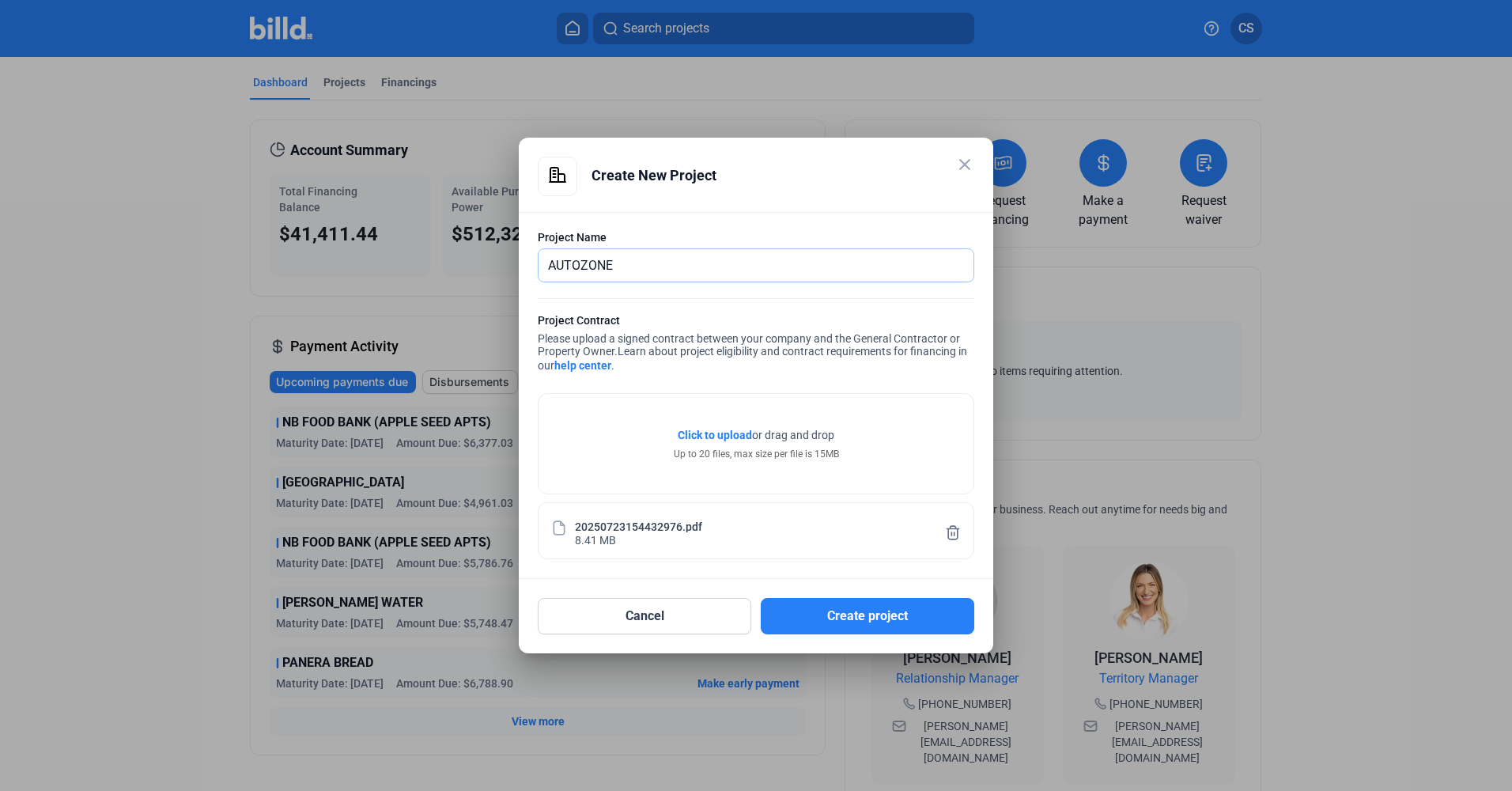 click on "AUTOZONE" at bounding box center [747, 265] 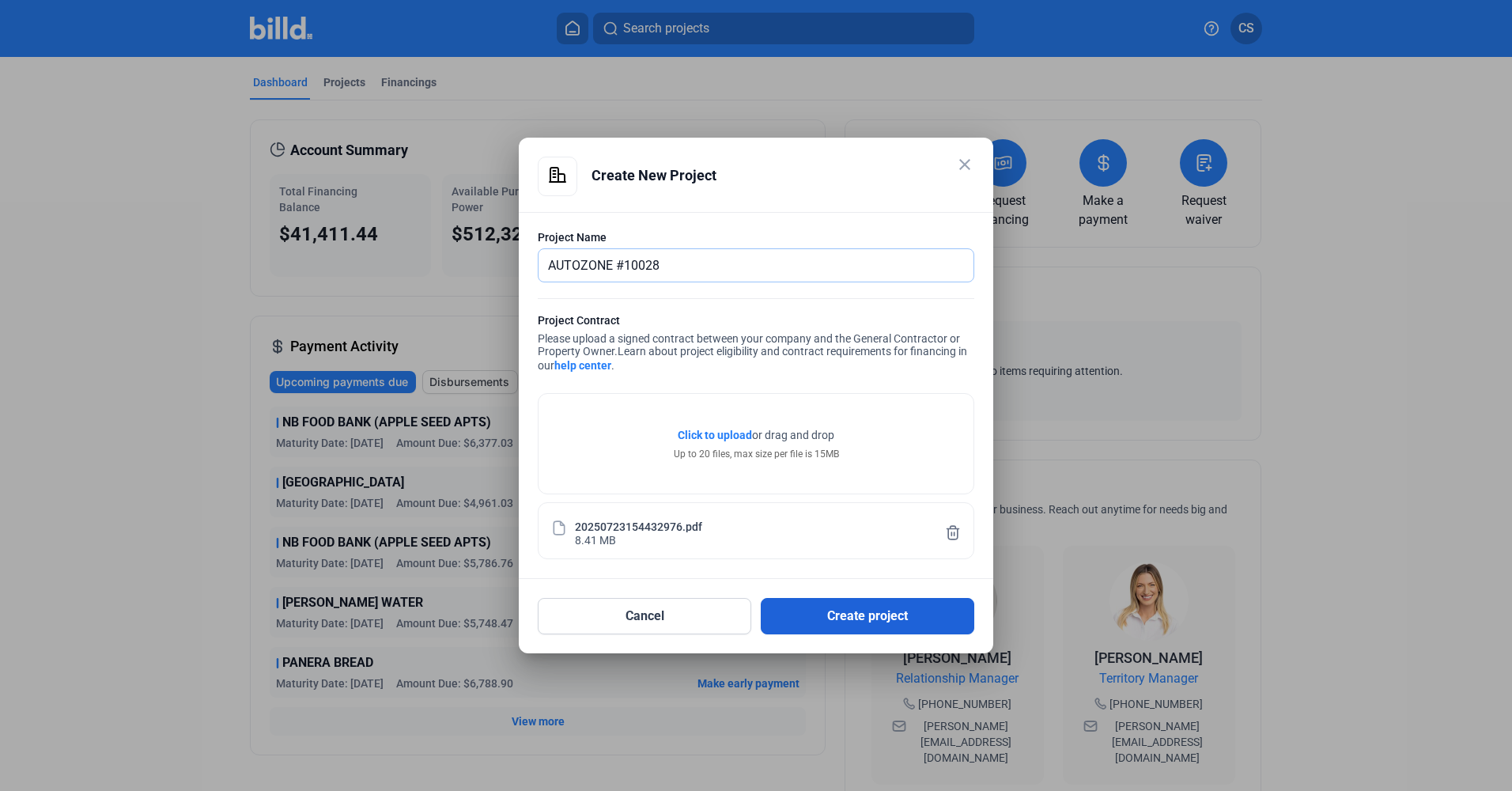 type on "AUTOZONE #10028" 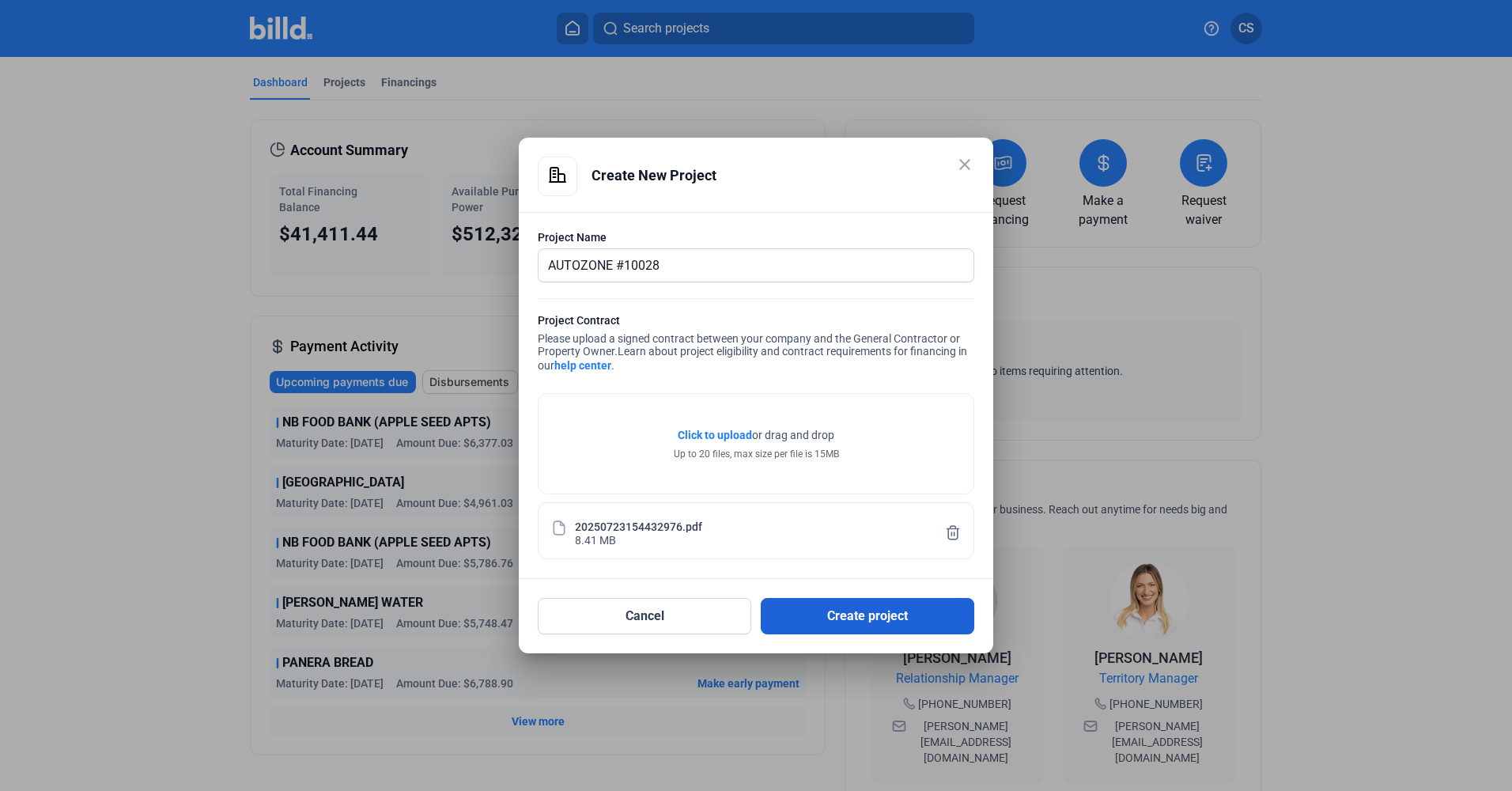 click on "Create project" at bounding box center [868, 616] 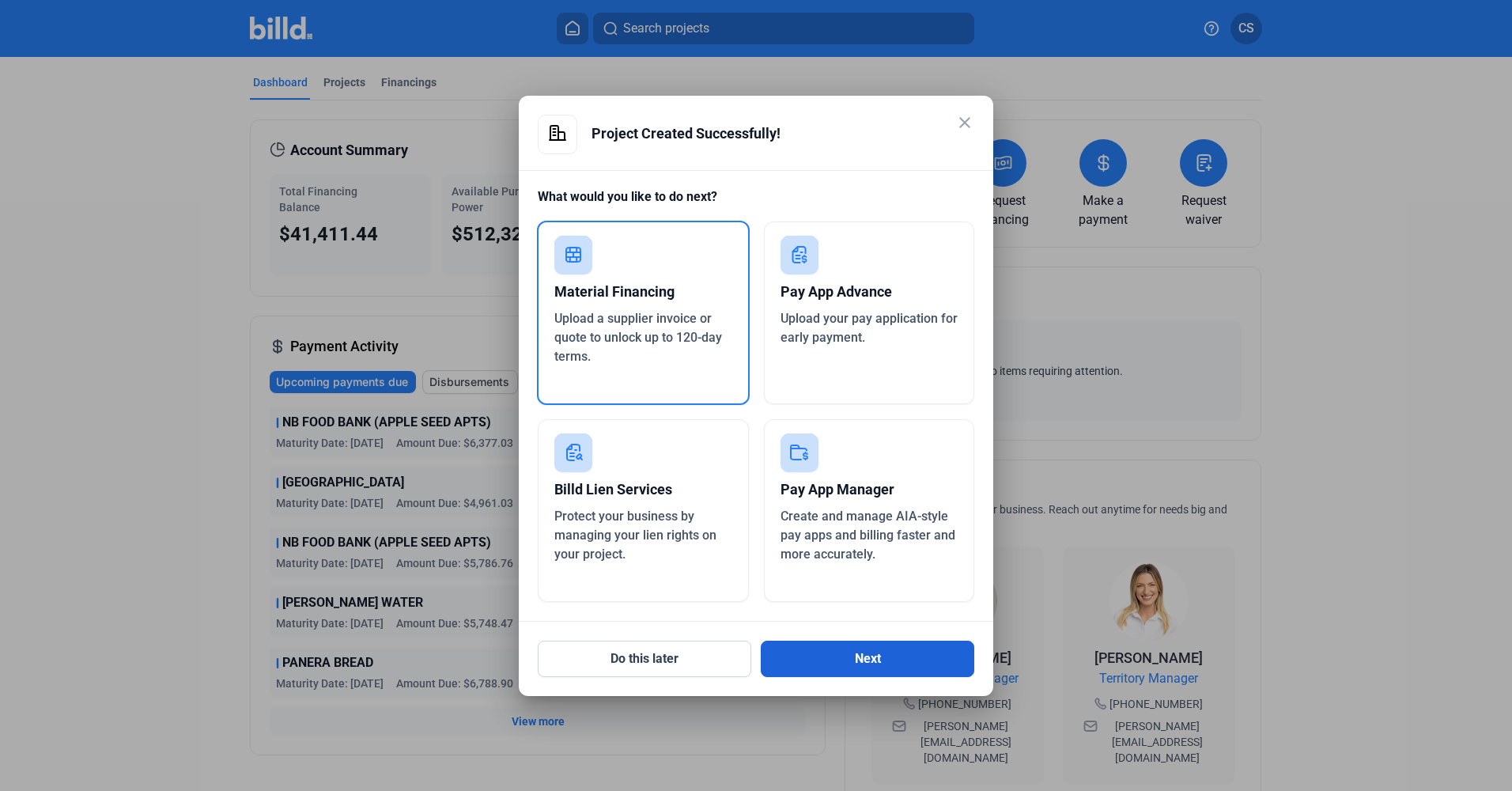 click on "Next" at bounding box center (868, 659) 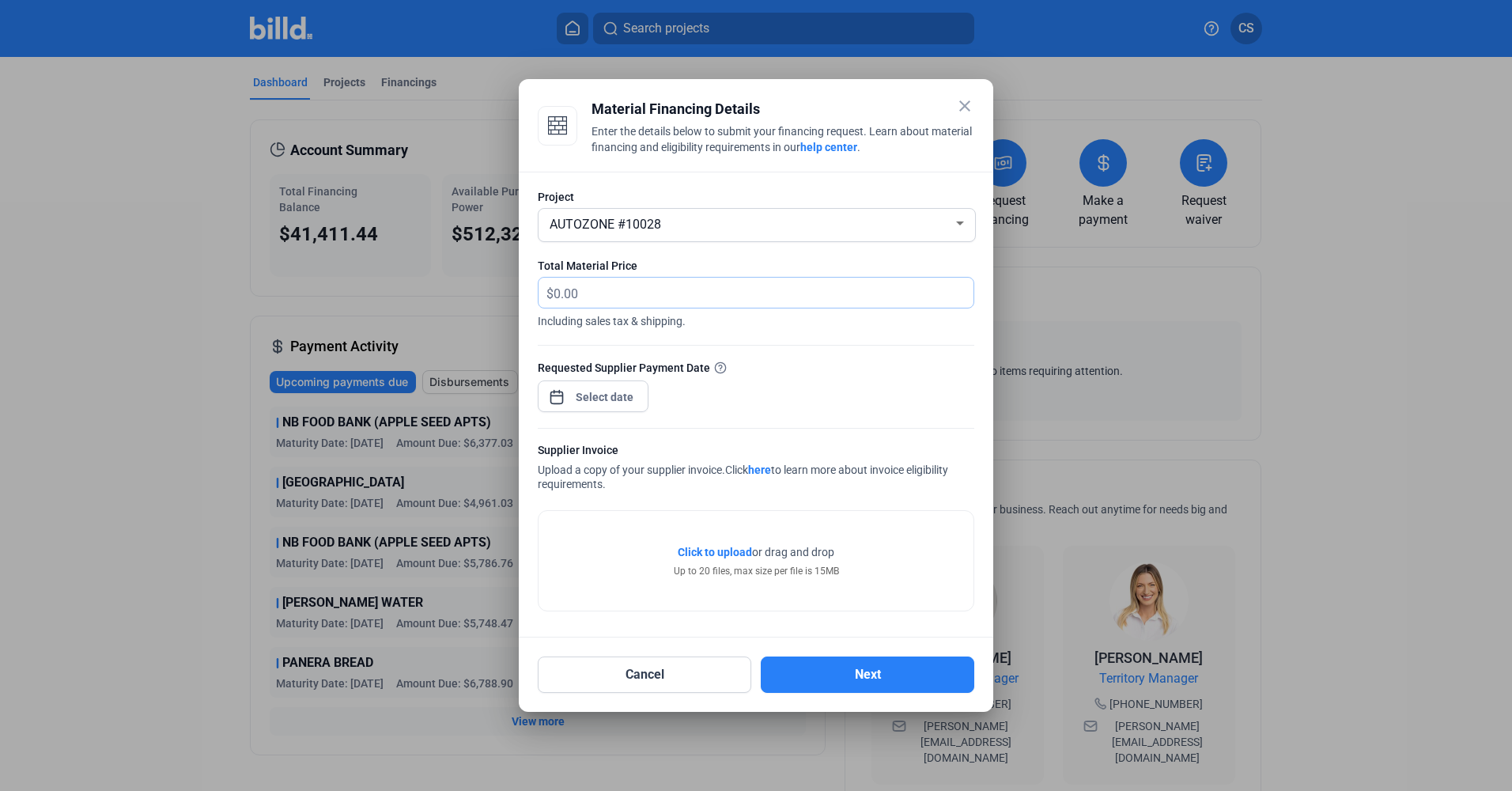 click at bounding box center (763, 293) 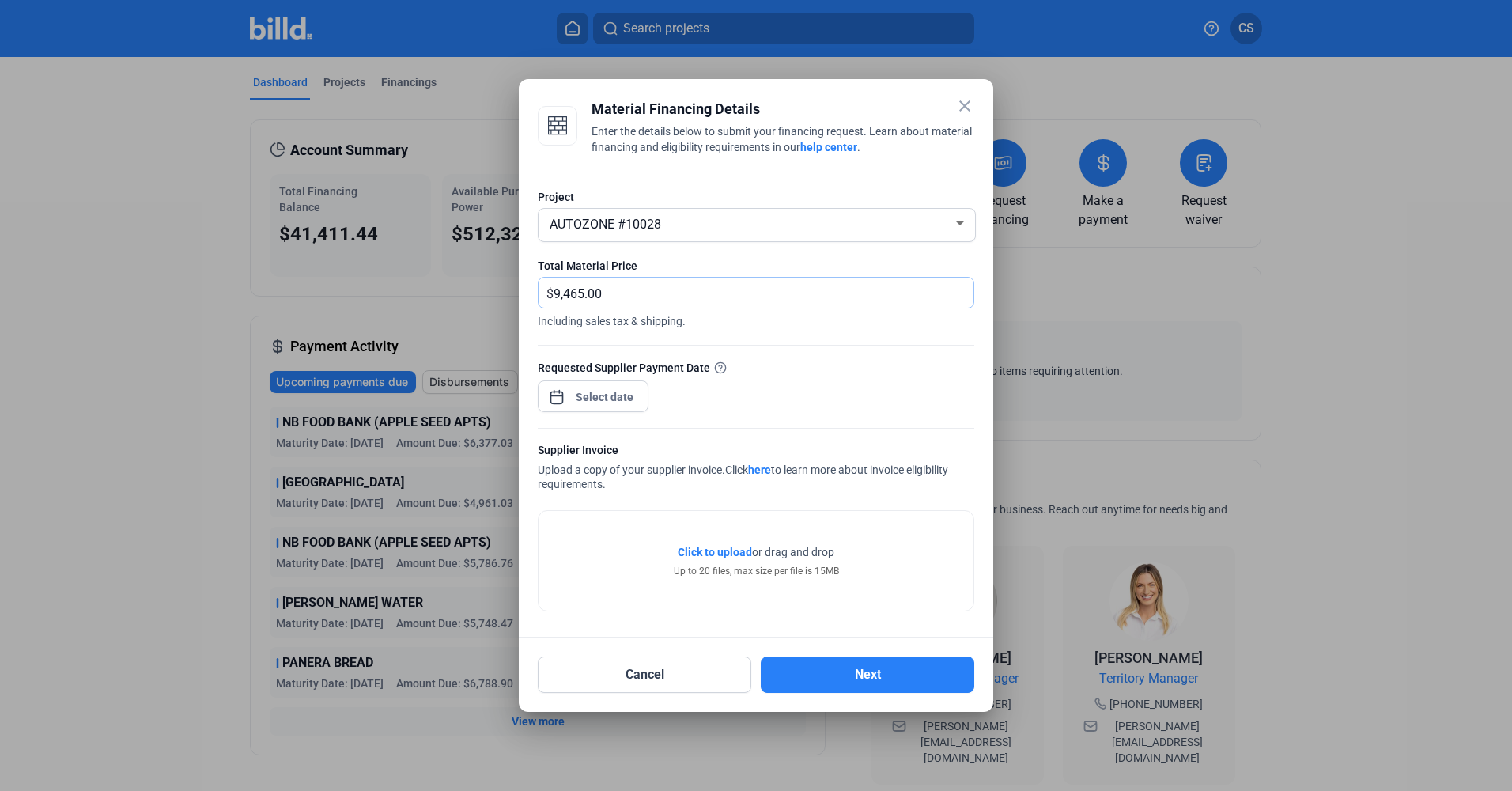 type on "9,465.00" 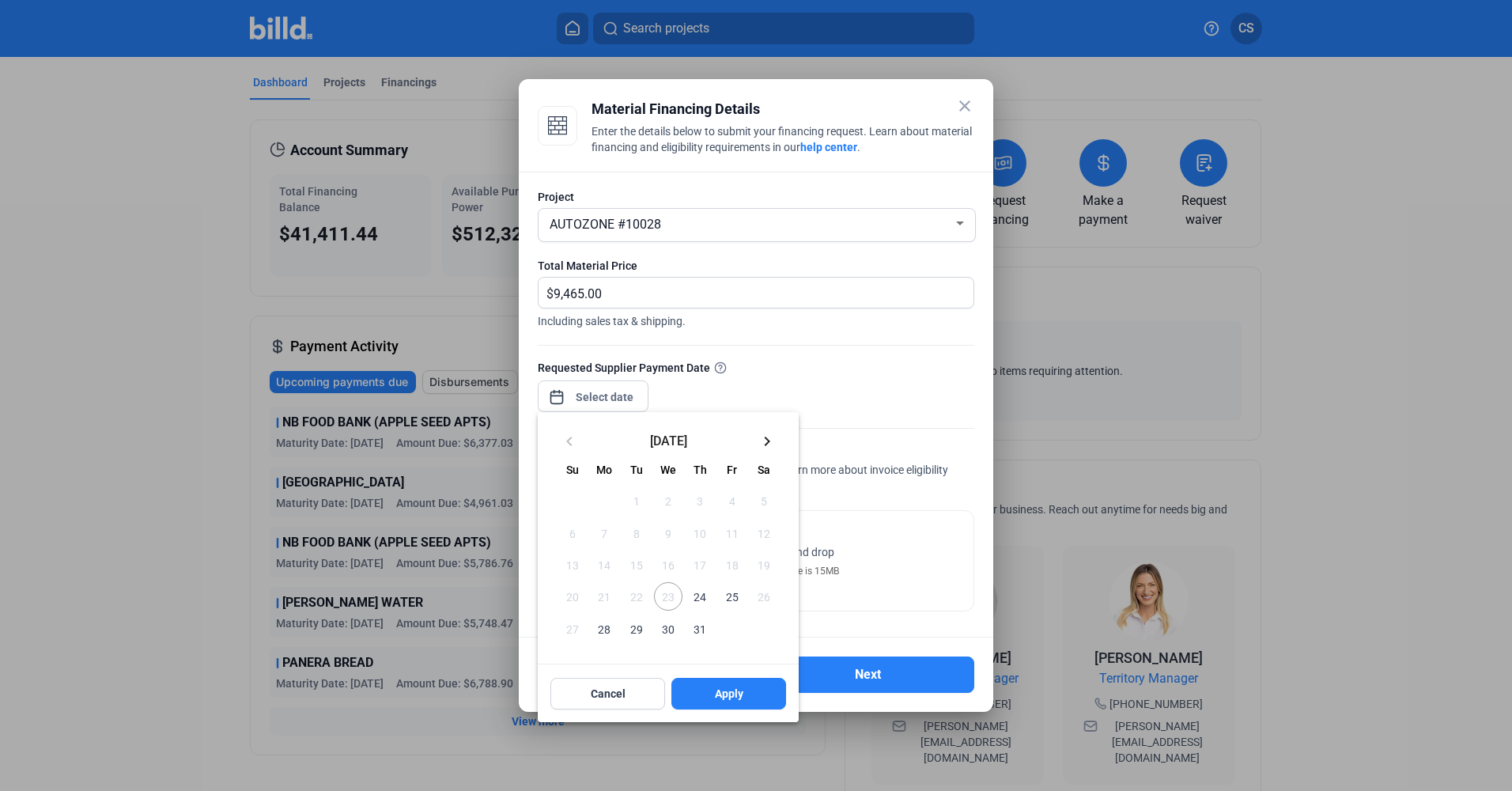 click on "close  Material Financing Details   Enter the details below to submit your financing request. Learn about material financing and eligibility requirements in our   help center .  Project  AUTOZONE #10028  Total Material Price  $ 9,465.00 Including sales tax & shipping.  Requested Supplier Payment Date   Supplier Invoice   Upload a copy of your supplier invoice.   Click  here  to learn more about invoice eligibility requirements.  Click to upload  Tap to upload or drag and drop  Up to 20 files, max size per file is 15MB   Cancel   Next  keyboard_arrow_left [DATE] keyboard_arrow_right [DATE] Su [DATE] Mo [DATE] Tu [DATE] We [DATE] Th [DATE] Fr [DATE] [DATE]   2   3   4   5   6   7   8   9   10   11   12   13   14   15   16   17   18   19   20   21   22   23   24   25   26   27   28   29   30   31
Cancel  Apply  Close calendar" at bounding box center (756, 396) 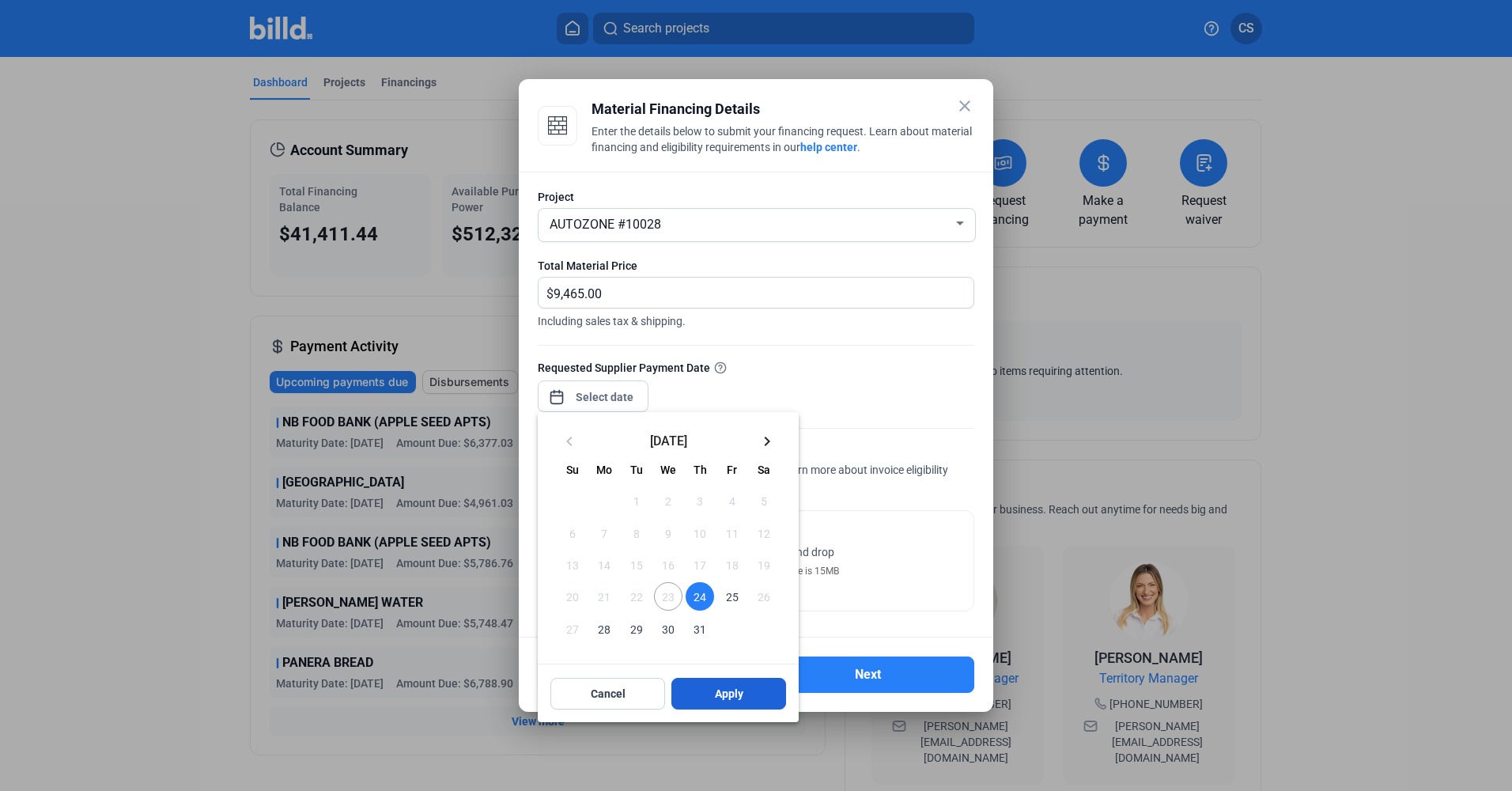 click on "Apply" at bounding box center (728, 694) 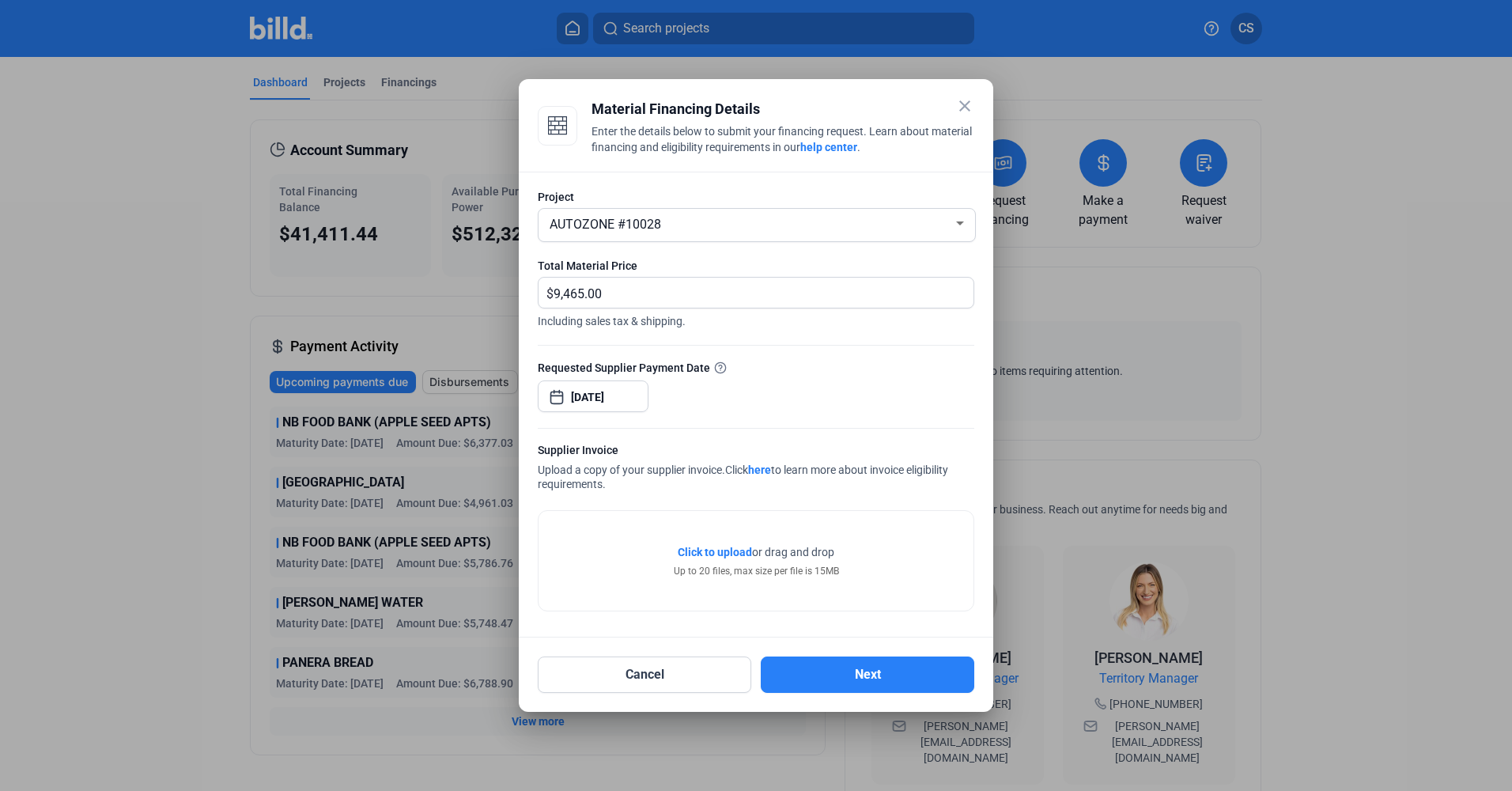 click on "Click to upload" 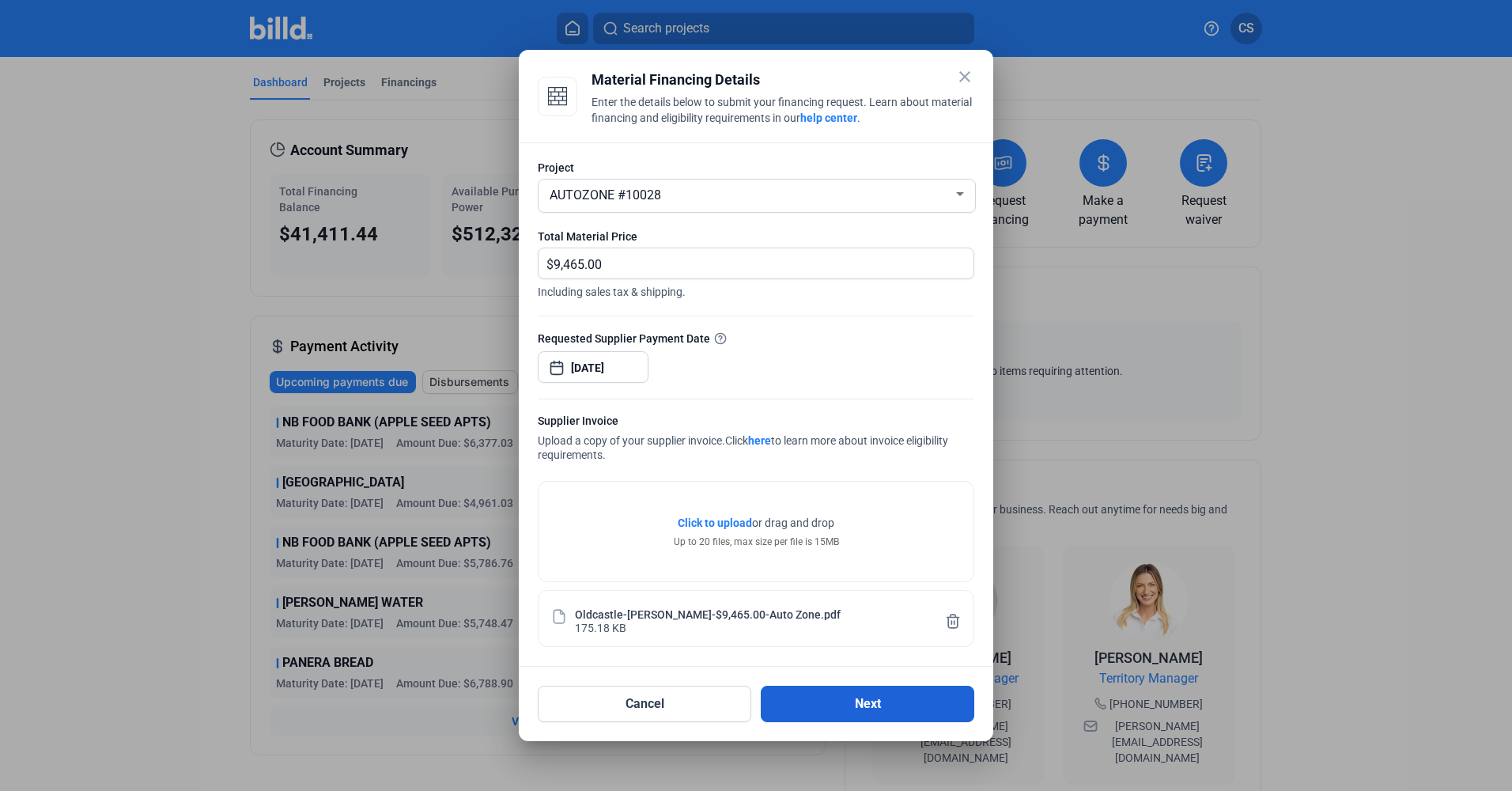click on "Next" at bounding box center (868, 704) 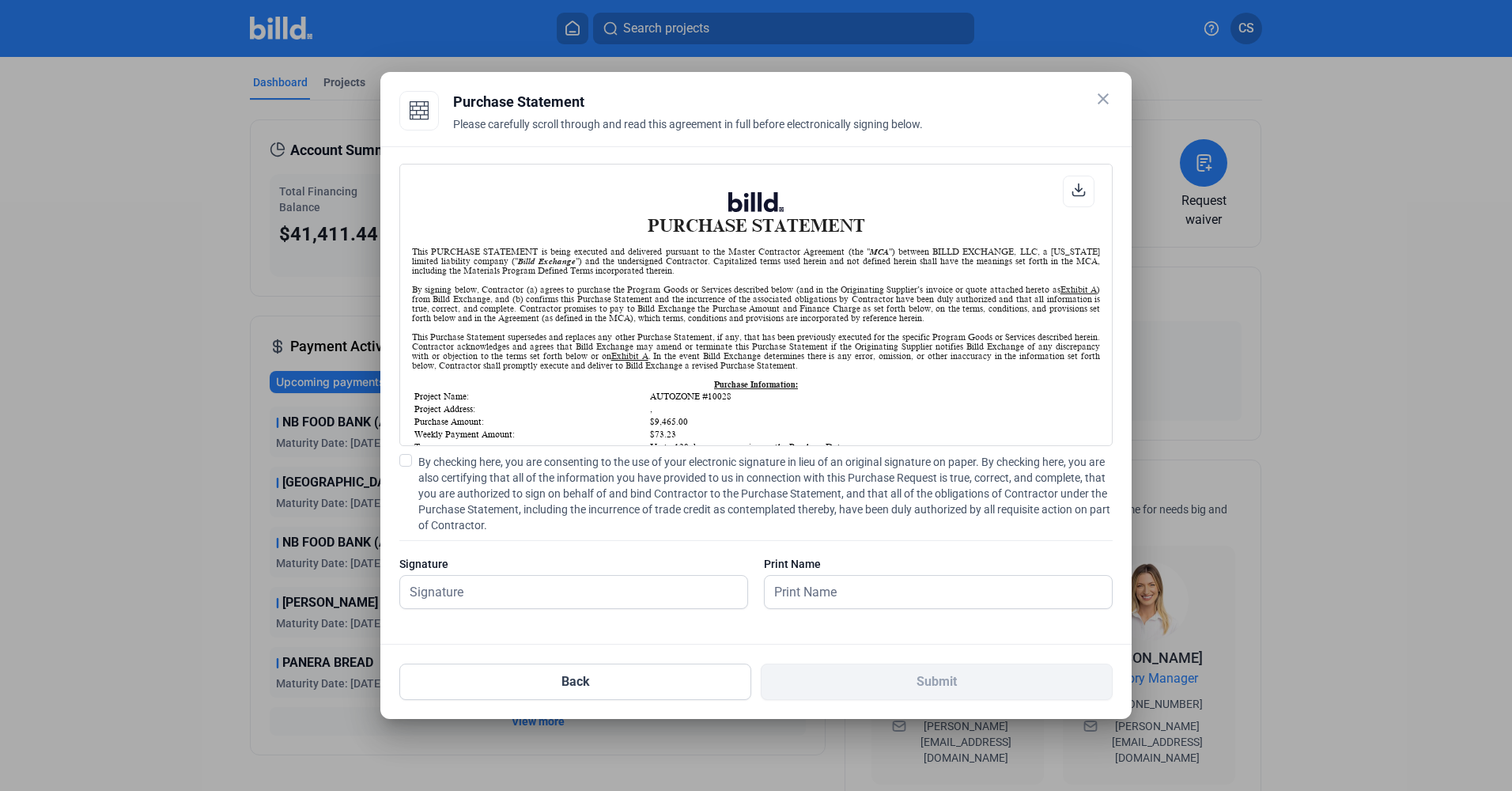 scroll, scrollTop: 1, scrollLeft: 0, axis: vertical 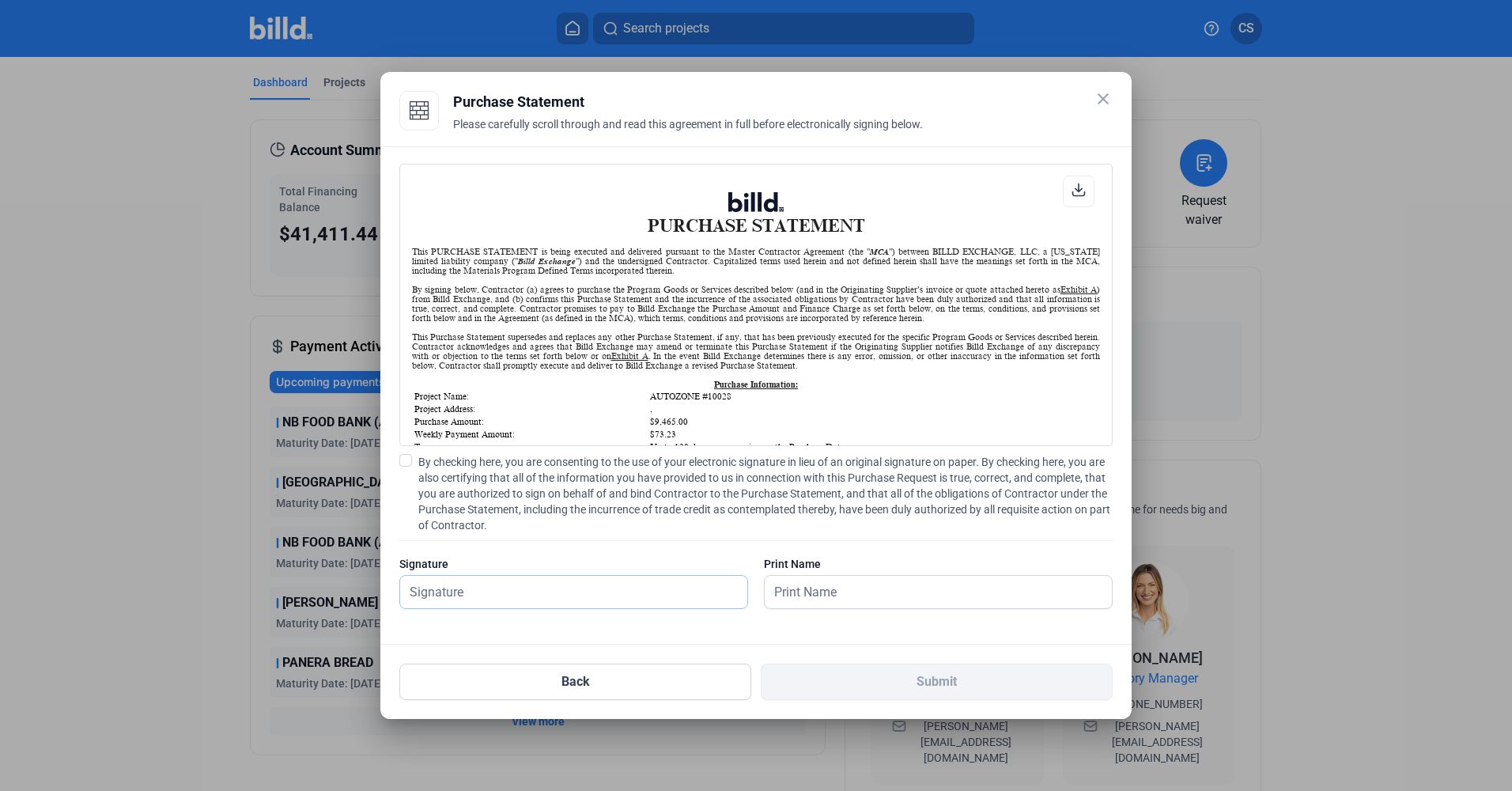 click at bounding box center (573, 592) 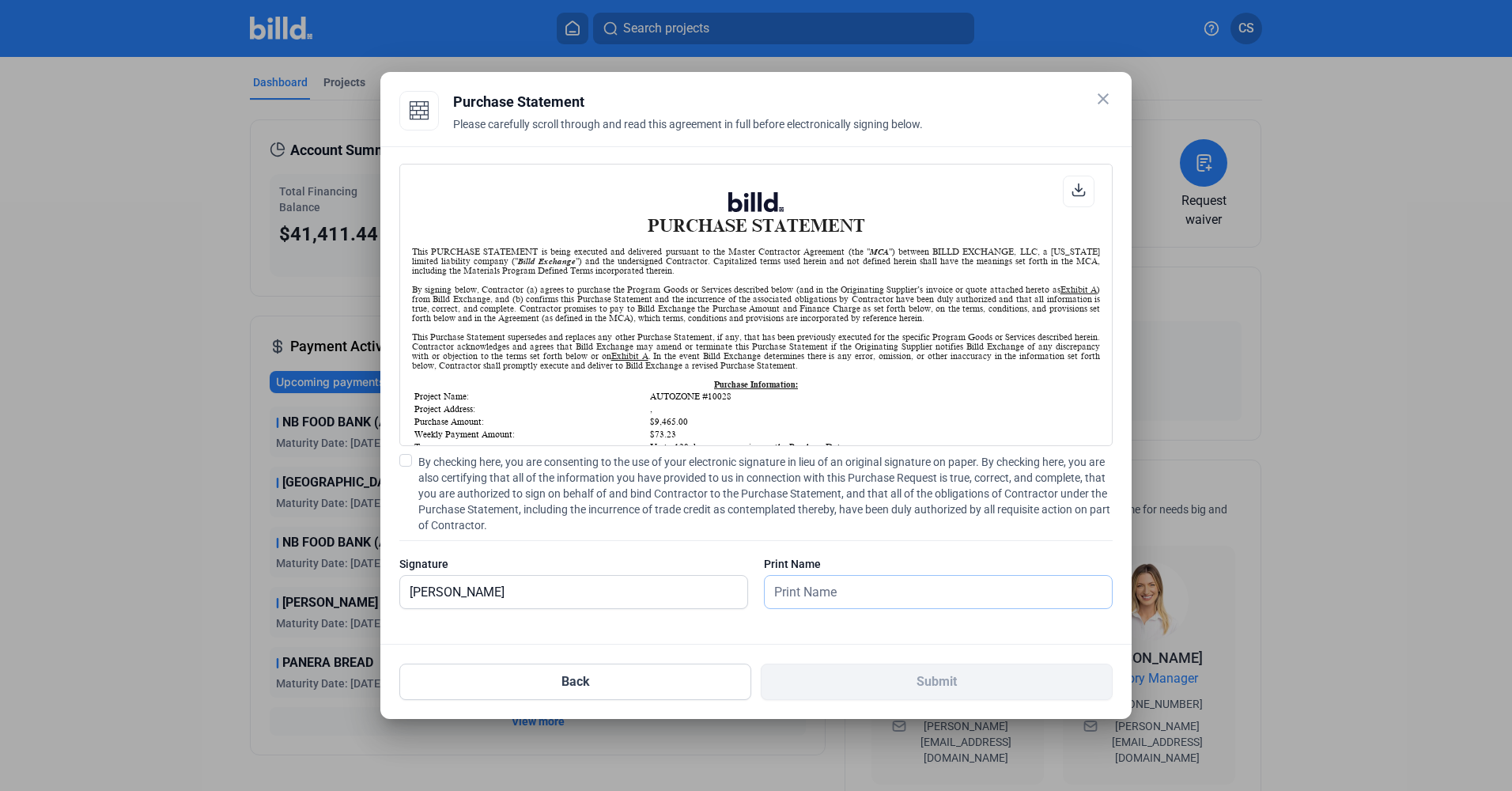 type on "[PERSON_NAME]" 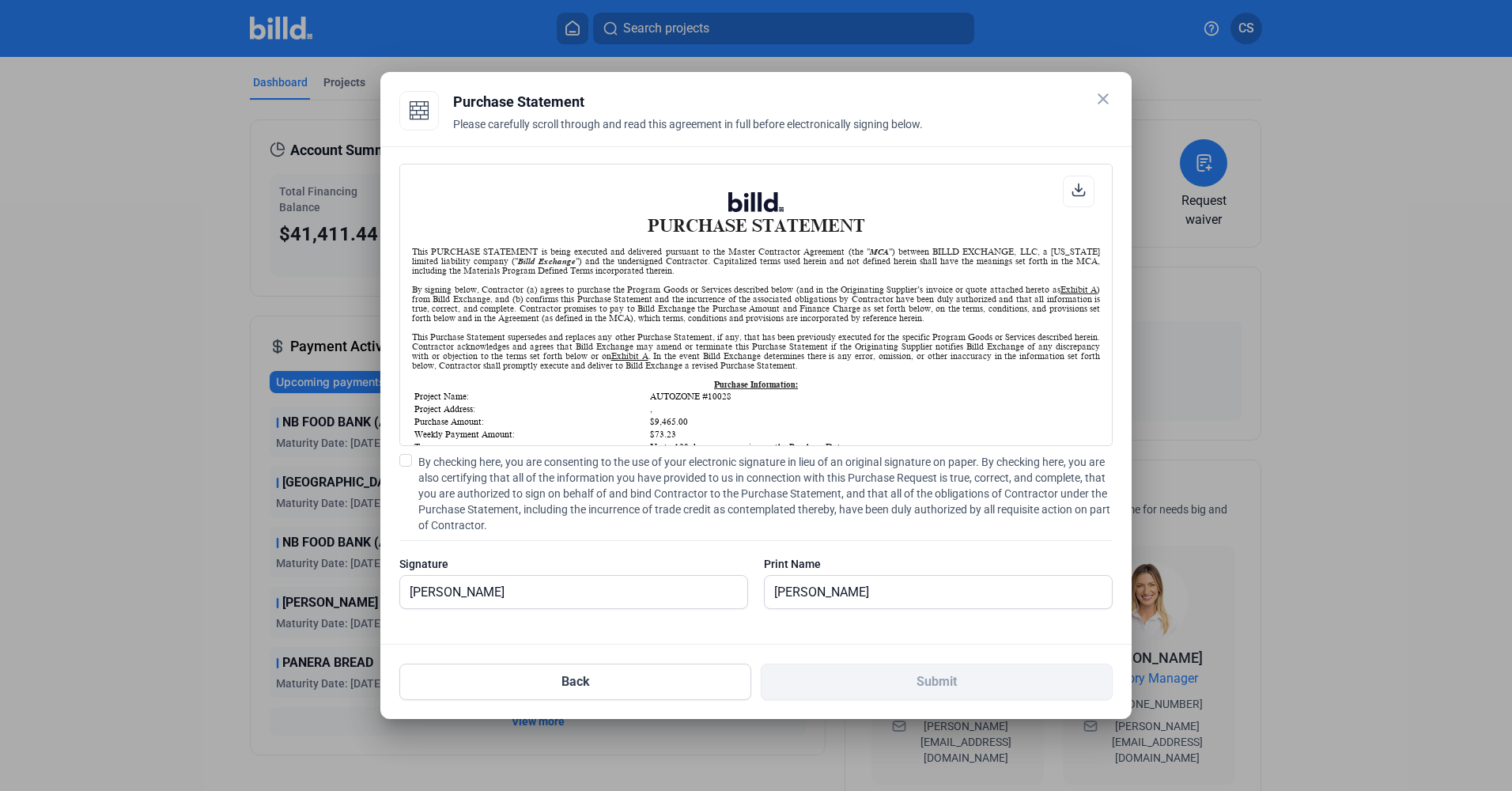 click at bounding box center (406, 460) 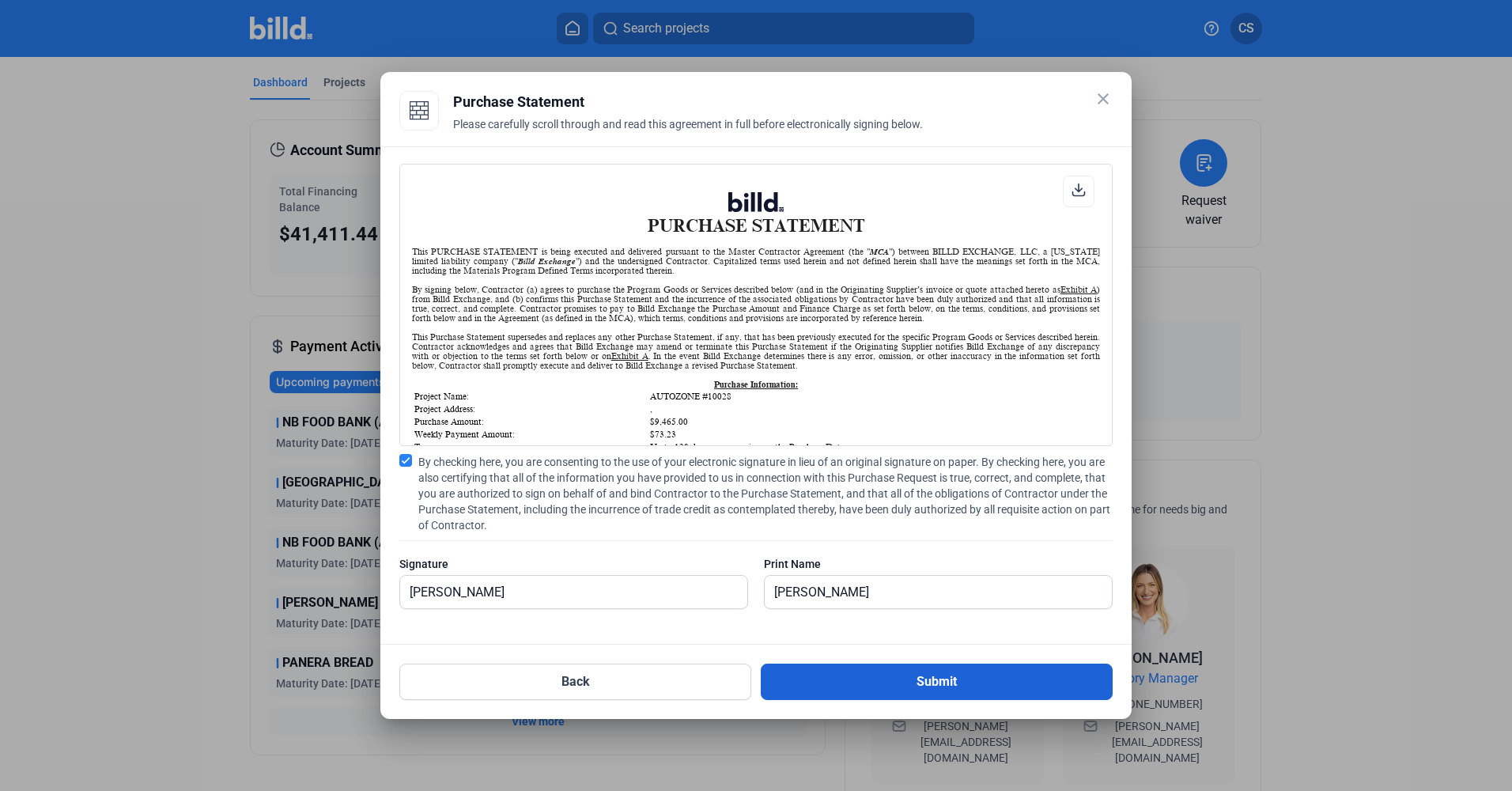 click on "Submit" at bounding box center [936, 682] 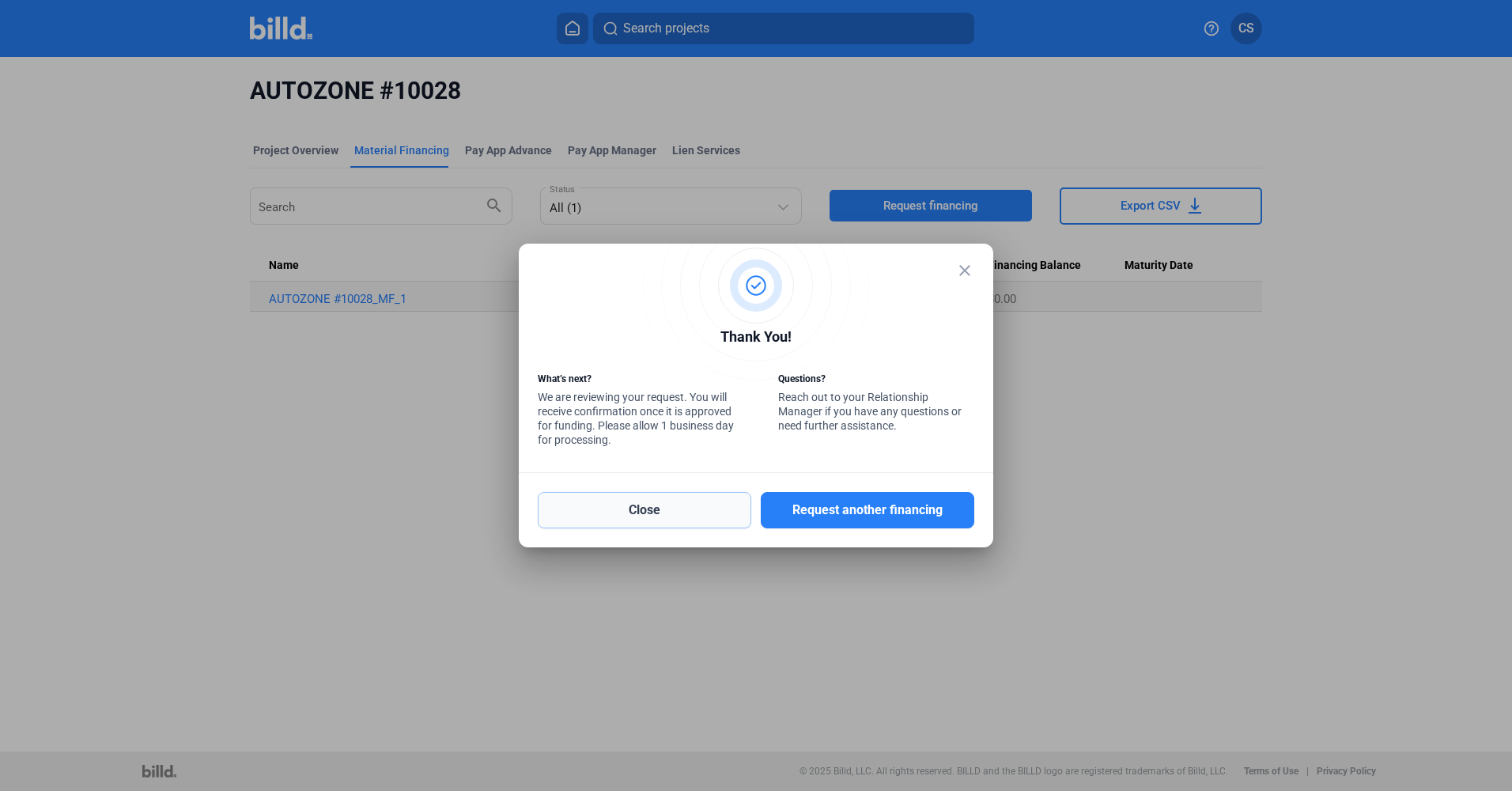 click on "Close" at bounding box center [644, 510] 